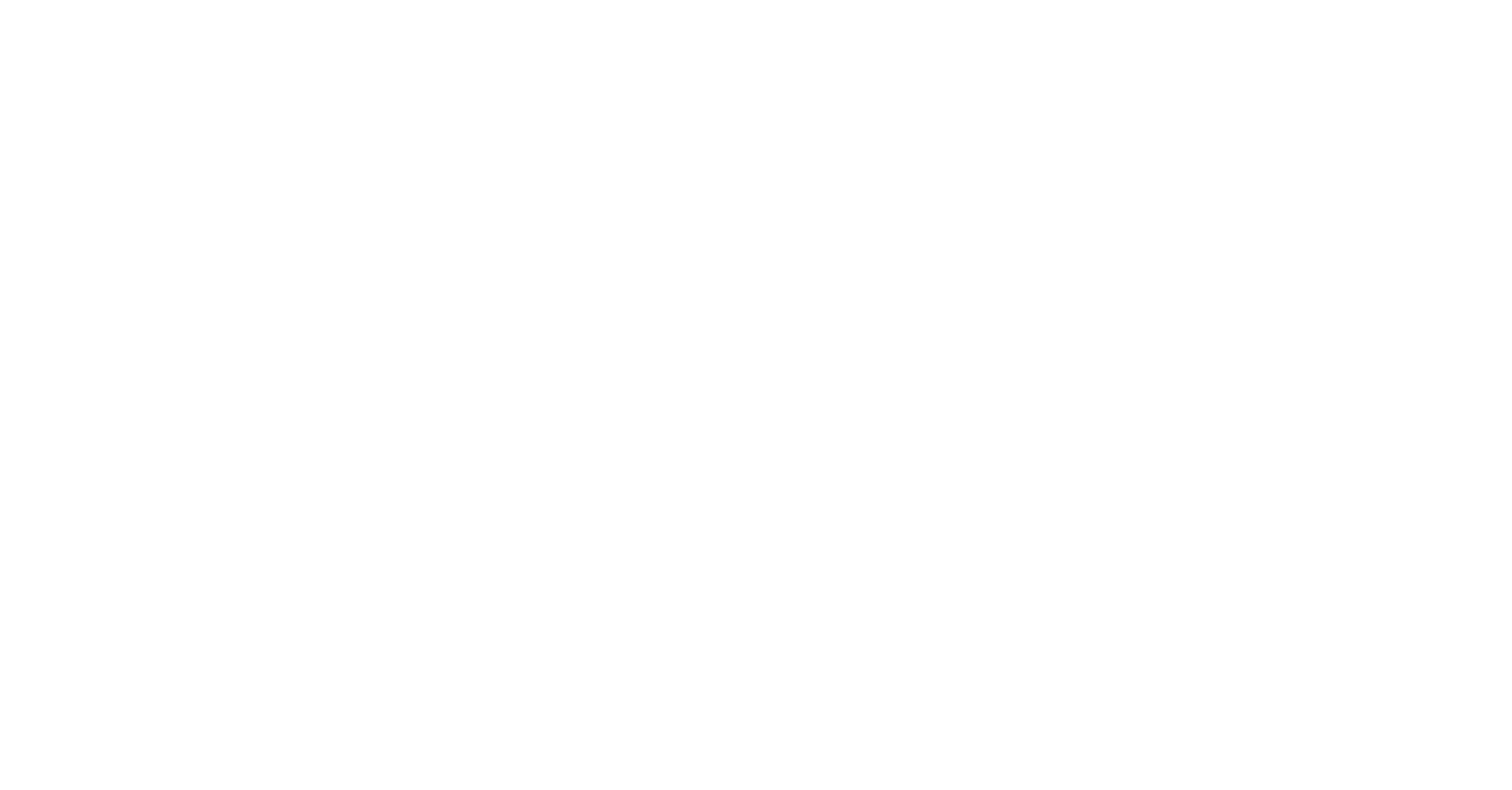 scroll, scrollTop: 0, scrollLeft: 0, axis: both 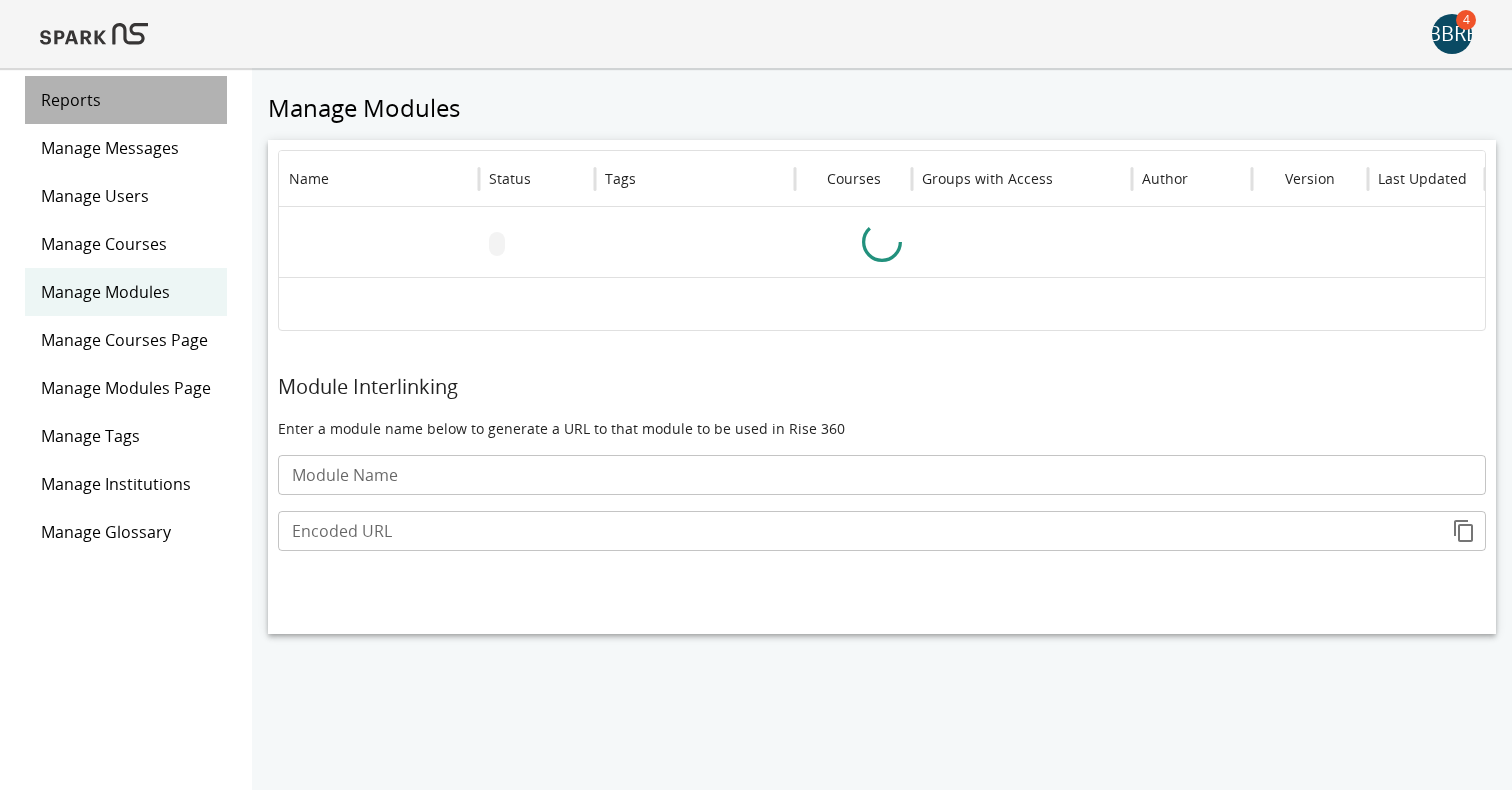 click on "Reports" at bounding box center [126, 100] 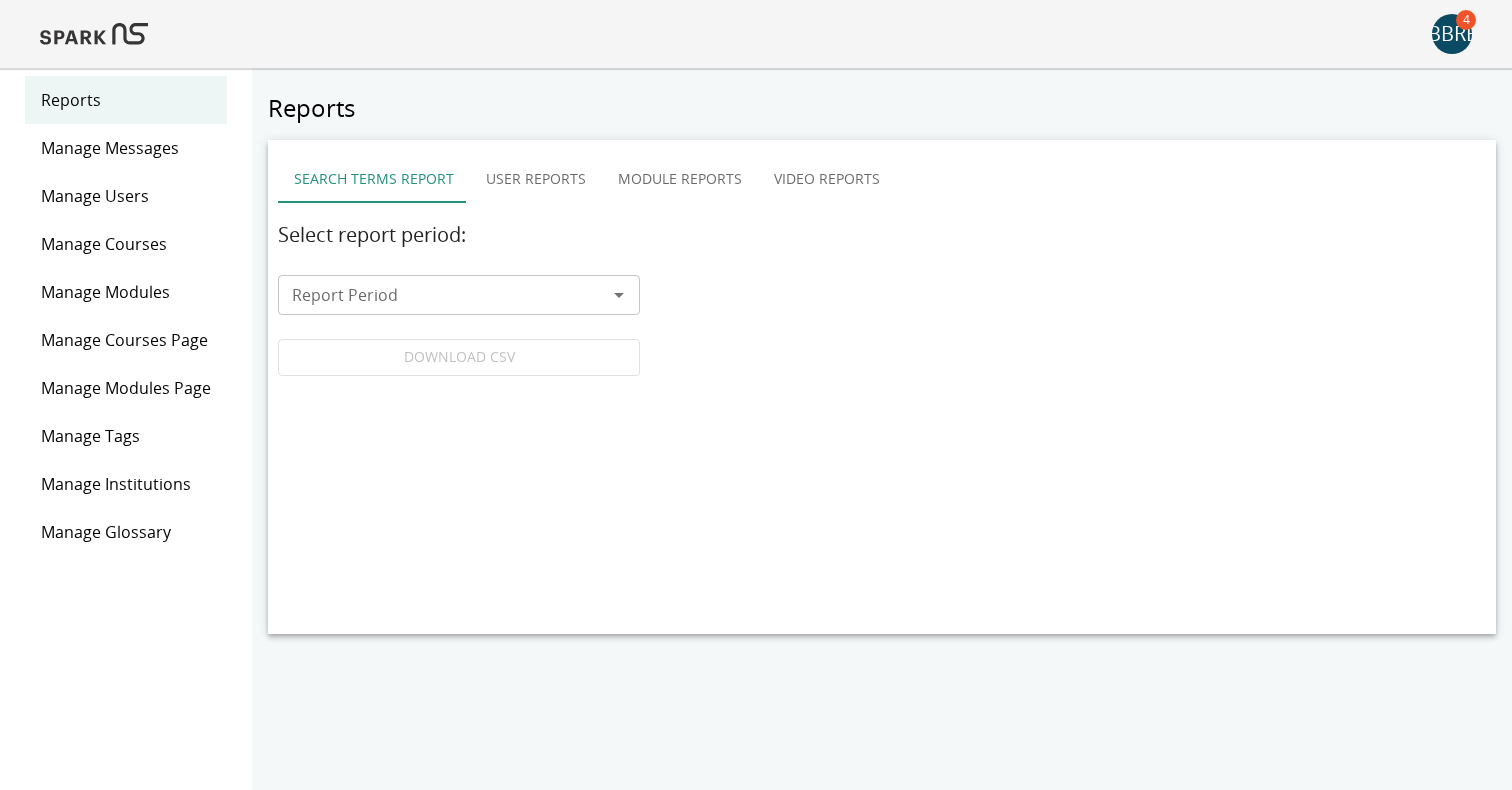 click on "User Reports" at bounding box center (536, 179) 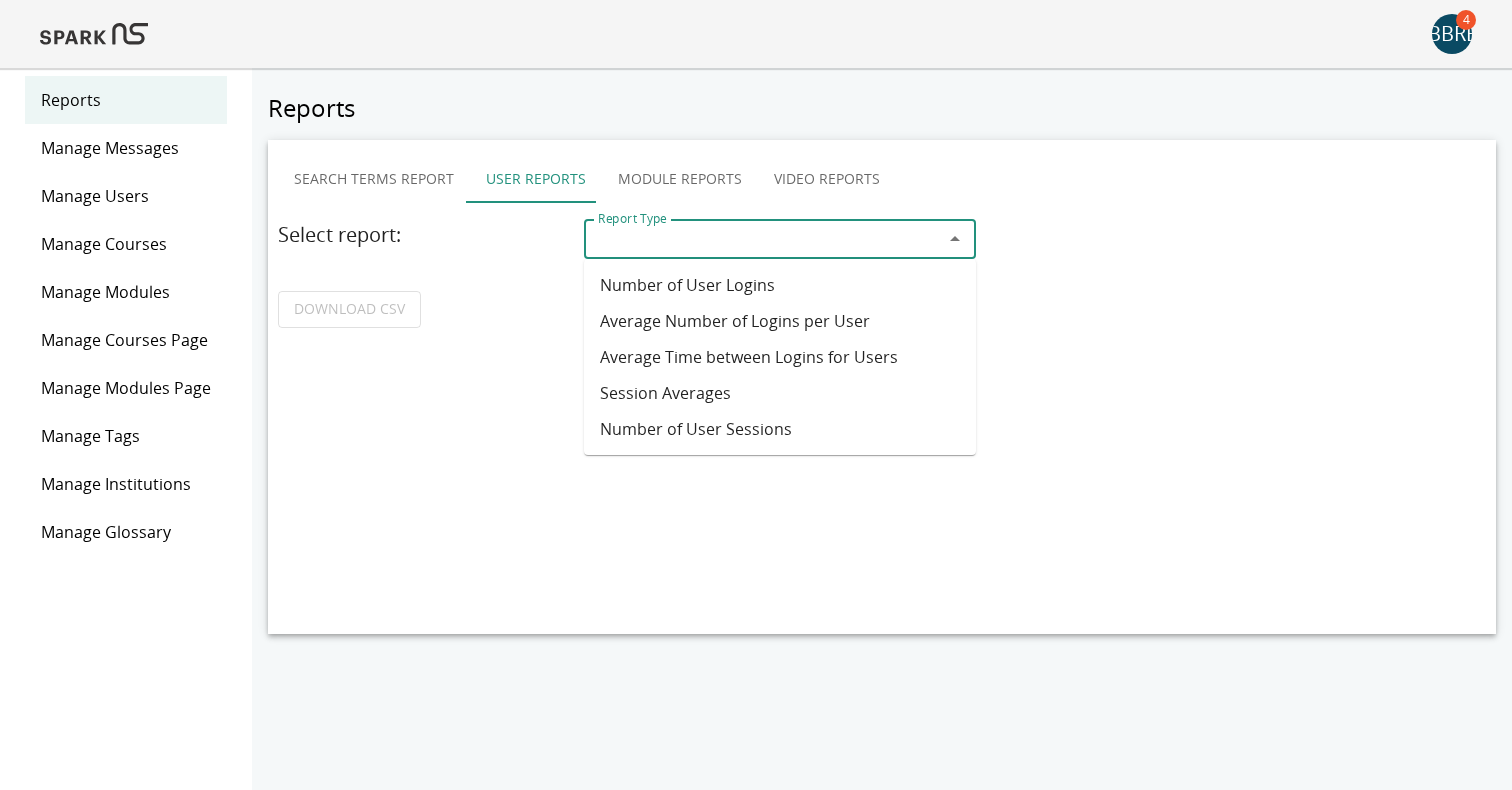 click on "Report Type" at bounding box center [763, 239] 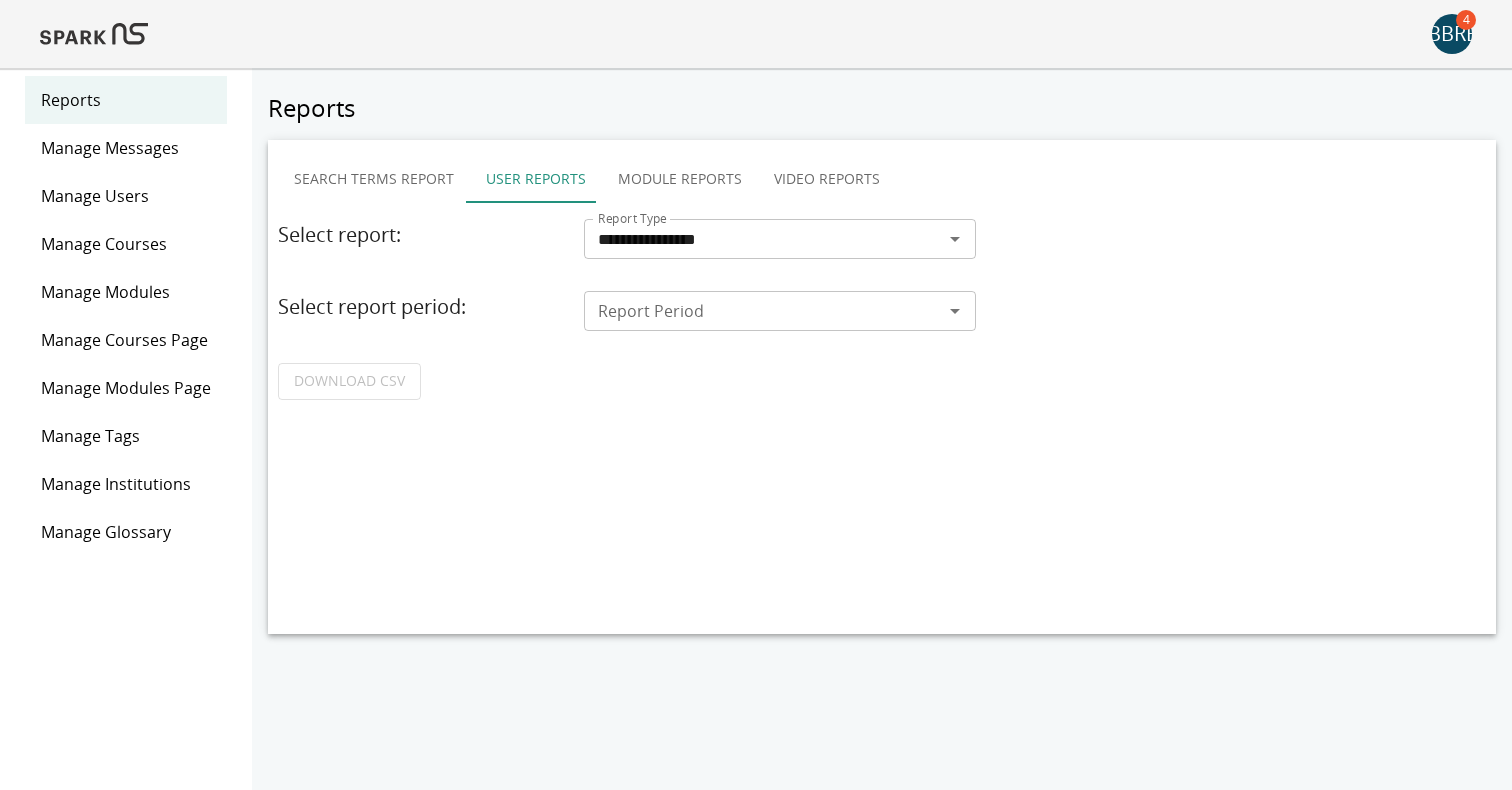 click on "Report Period" at bounding box center (763, 311) 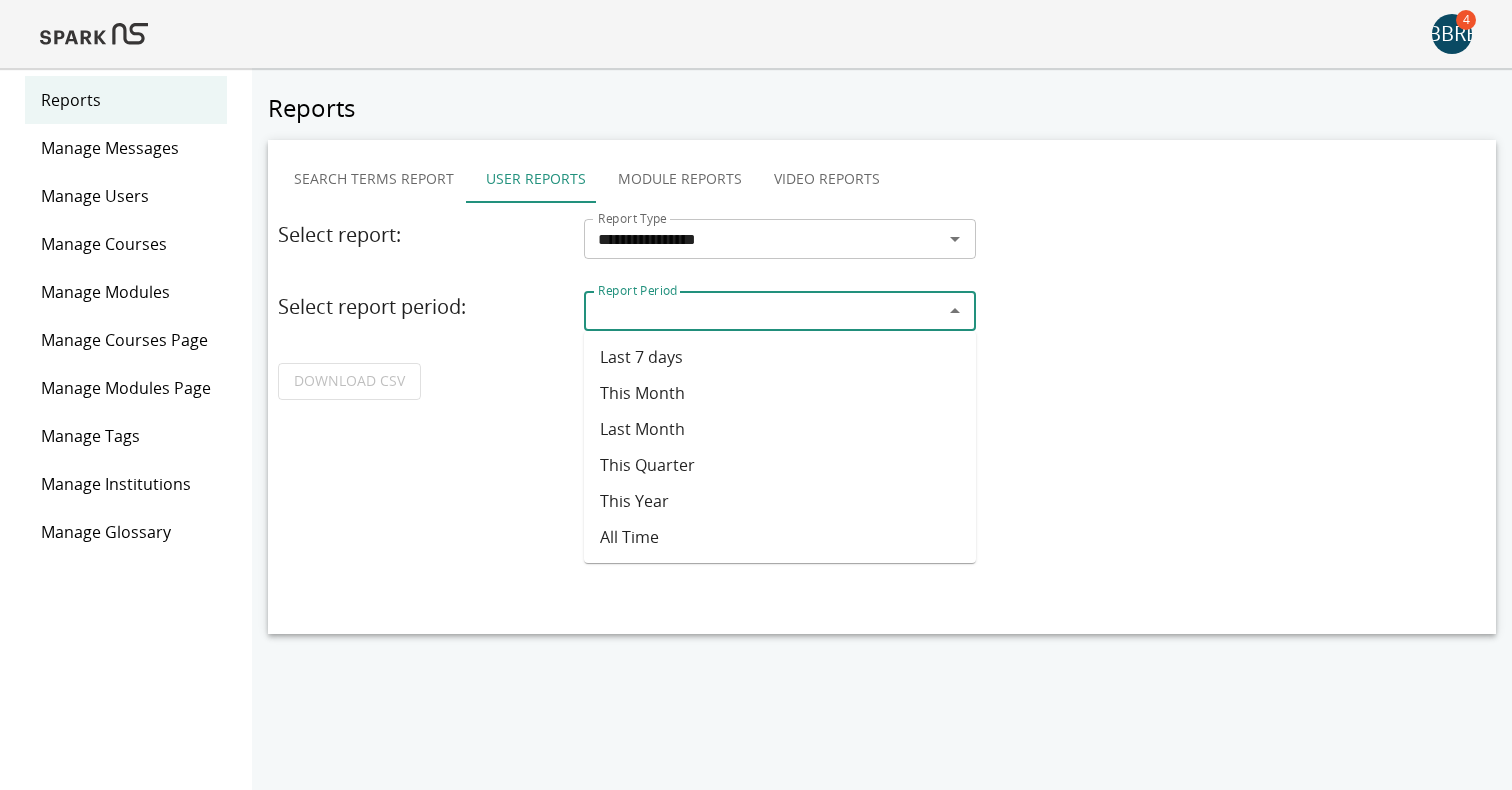 click on "Last Month" at bounding box center [780, 429] 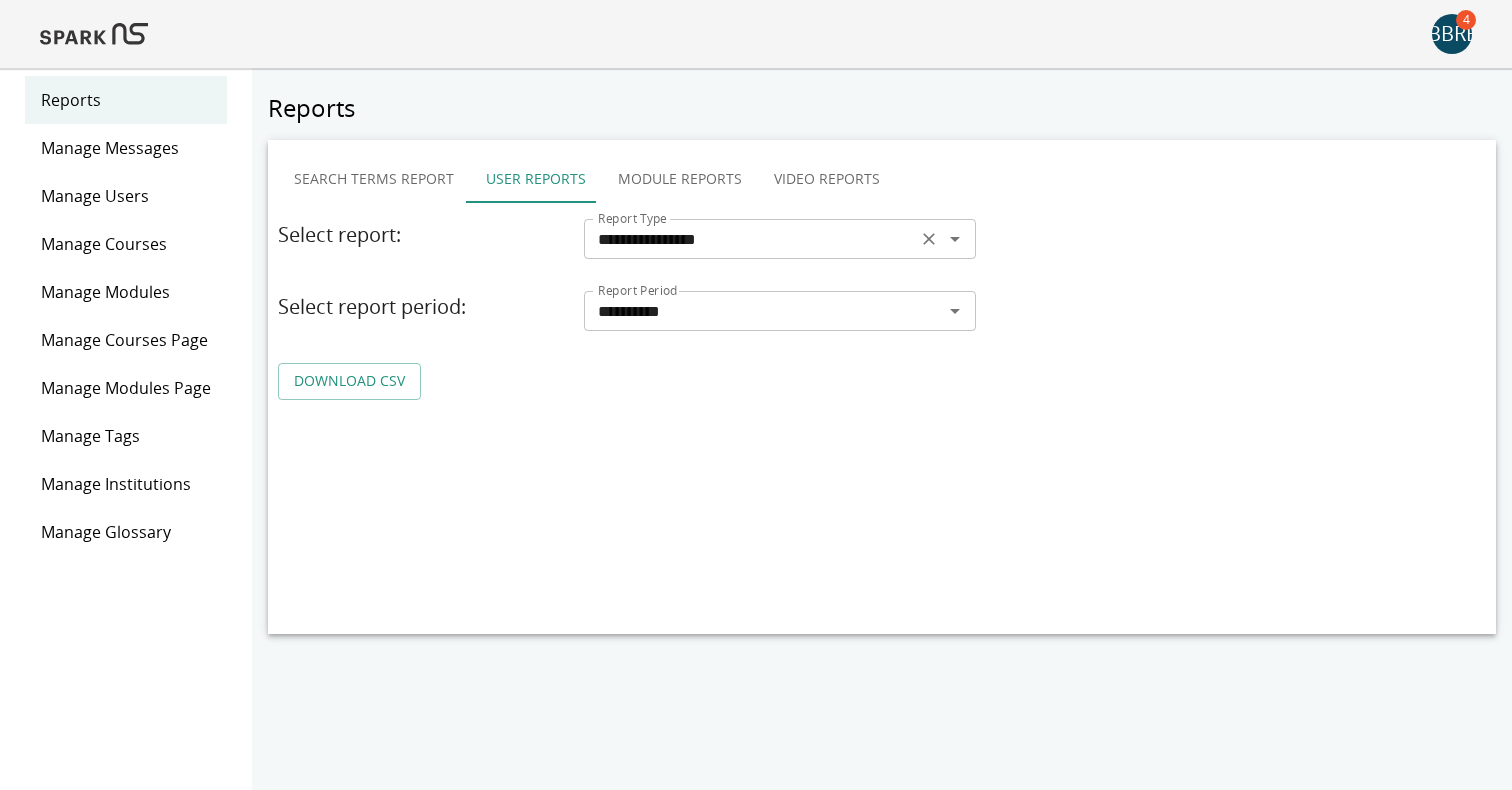 click on "**********" at bounding box center (750, 239) 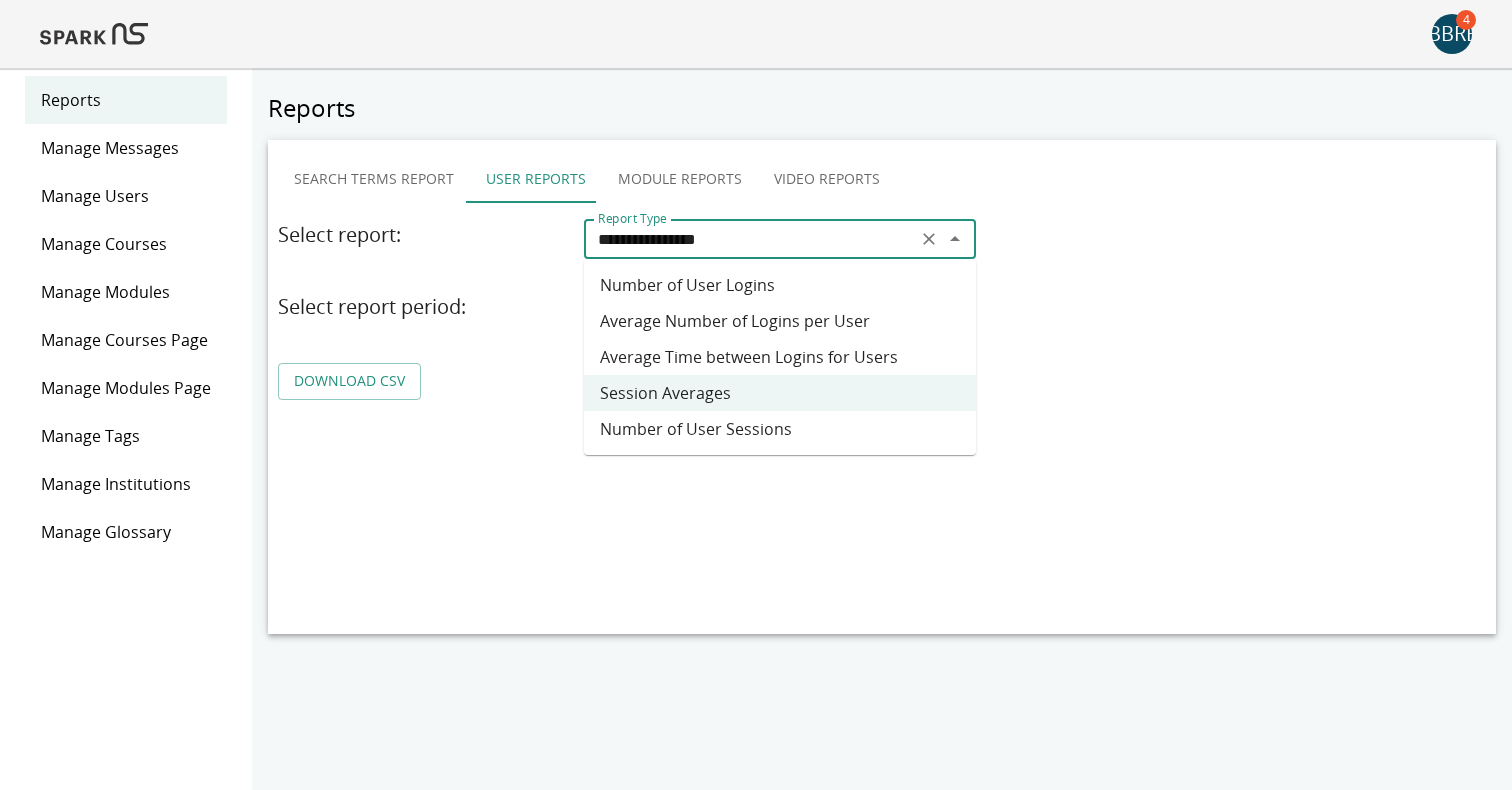 click on "Number of User Logins" at bounding box center [780, 285] 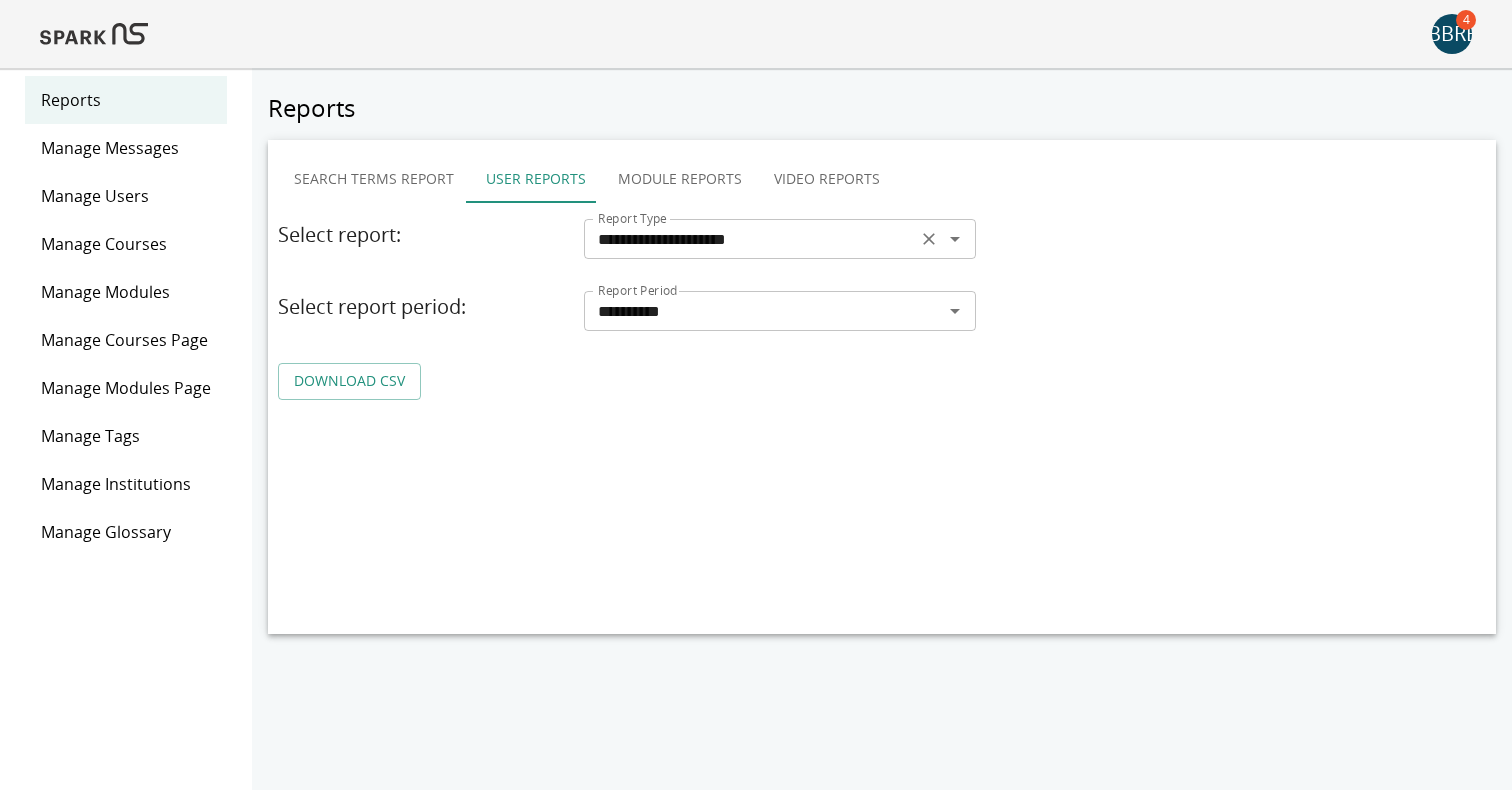 click on "**********" at bounding box center (750, 239) 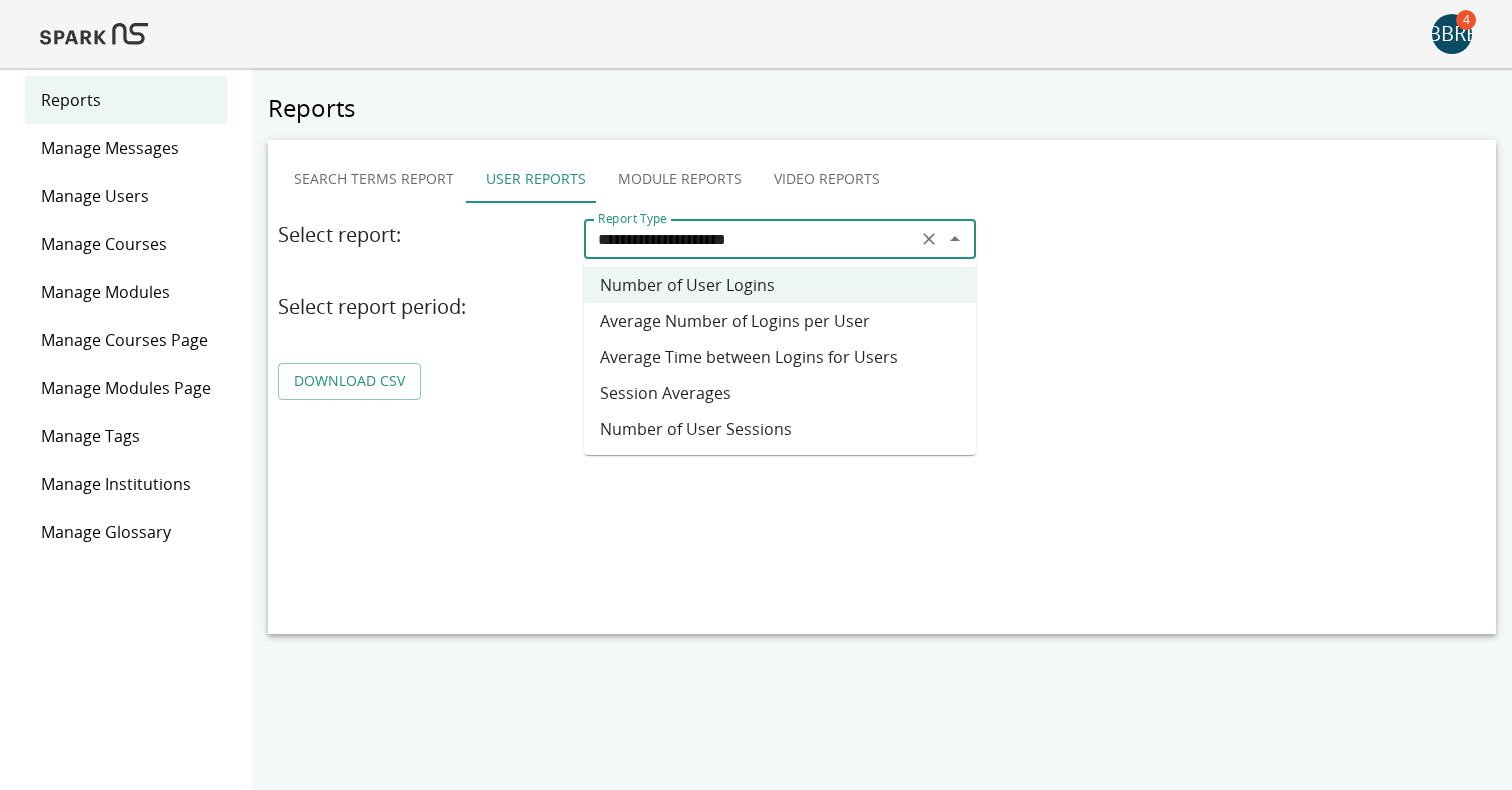 click on "Average Number of Logins per User" at bounding box center [780, 321] 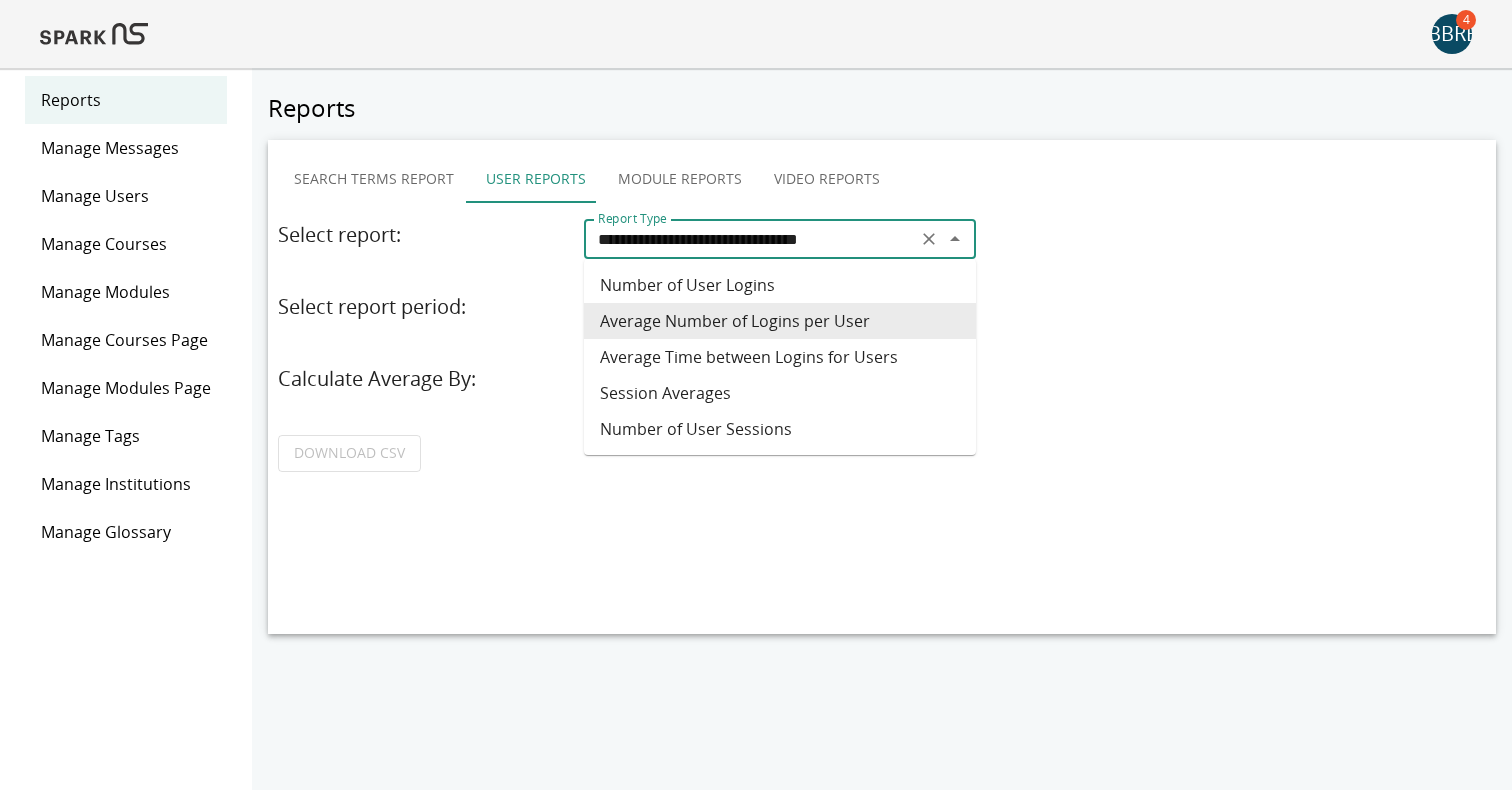 click on "**********" at bounding box center (750, 239) 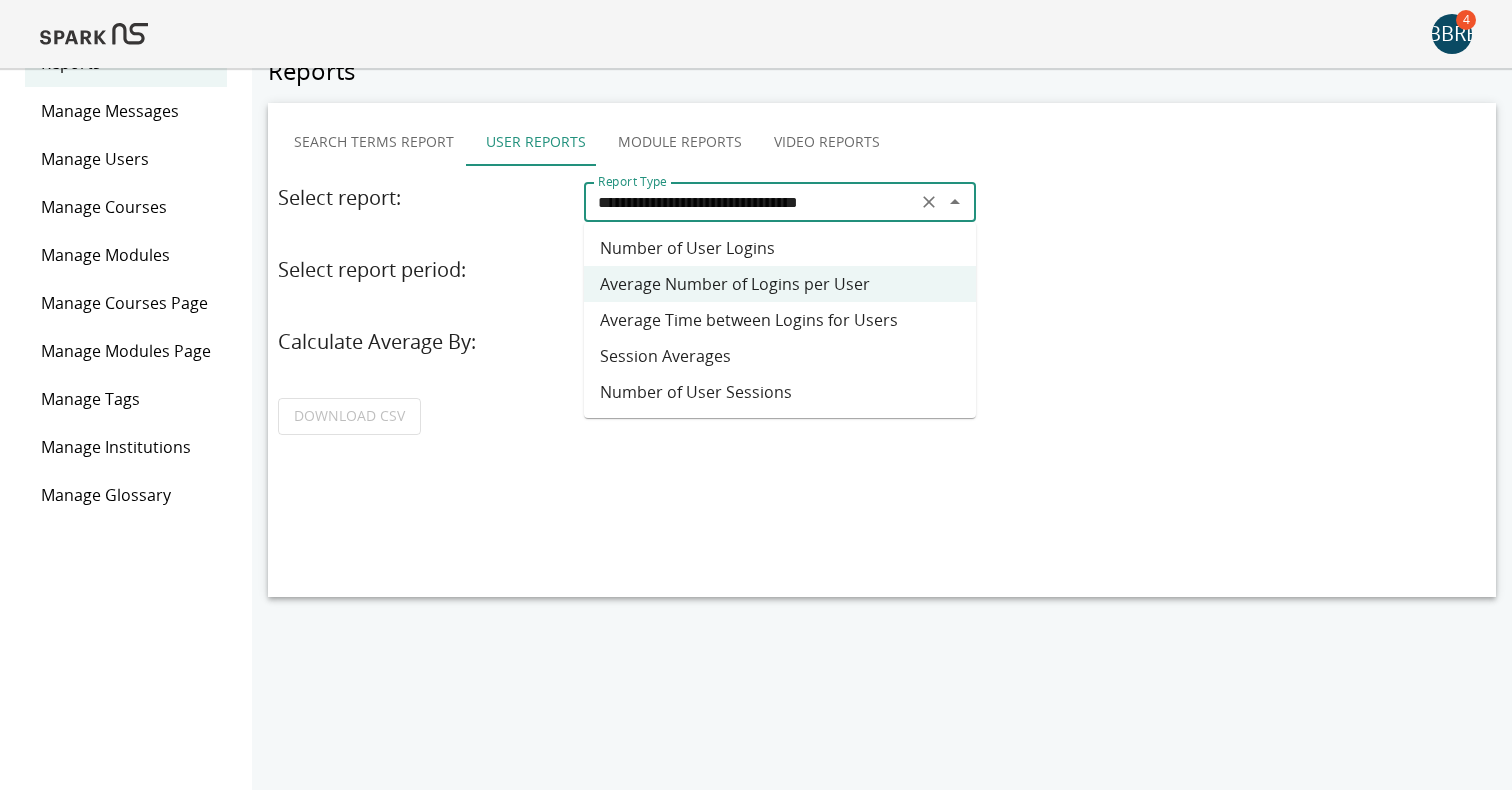 scroll, scrollTop: 0, scrollLeft: 0, axis: both 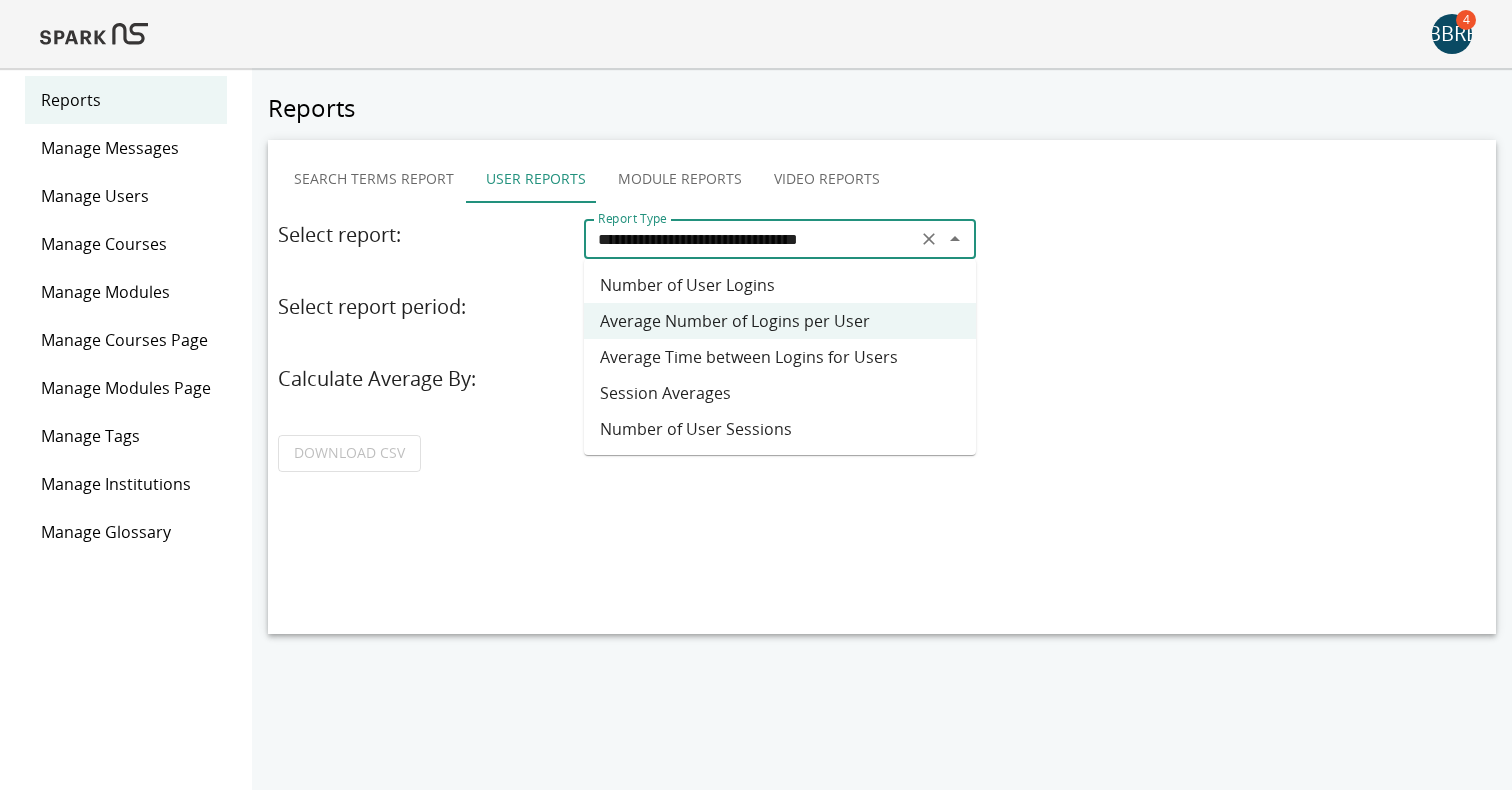 click 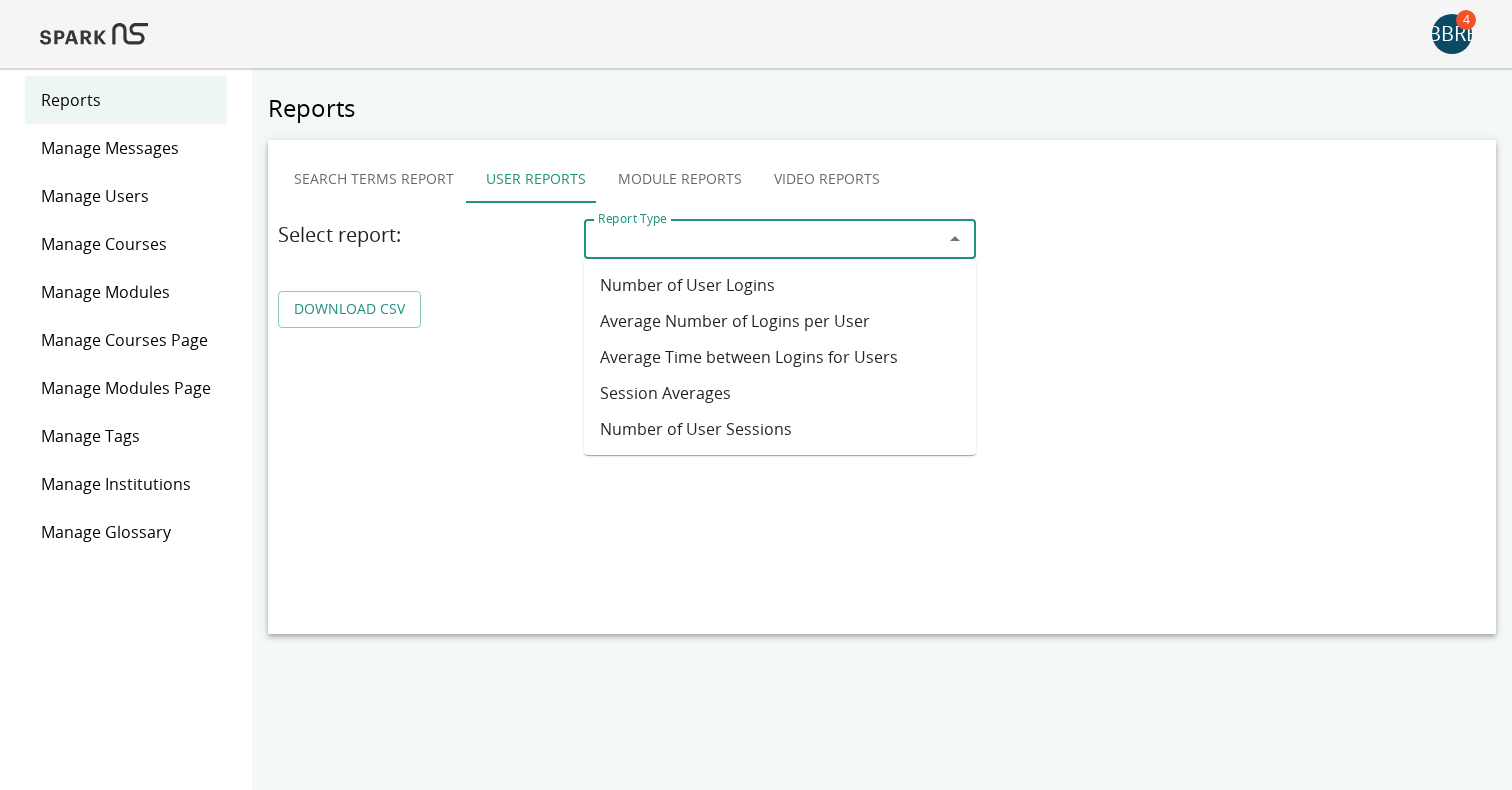 click on "Search Terms Report User Reports Module Reports Video Reports Select report: Report Type Report Type DOWNLOAD CSV" at bounding box center (882, 387) 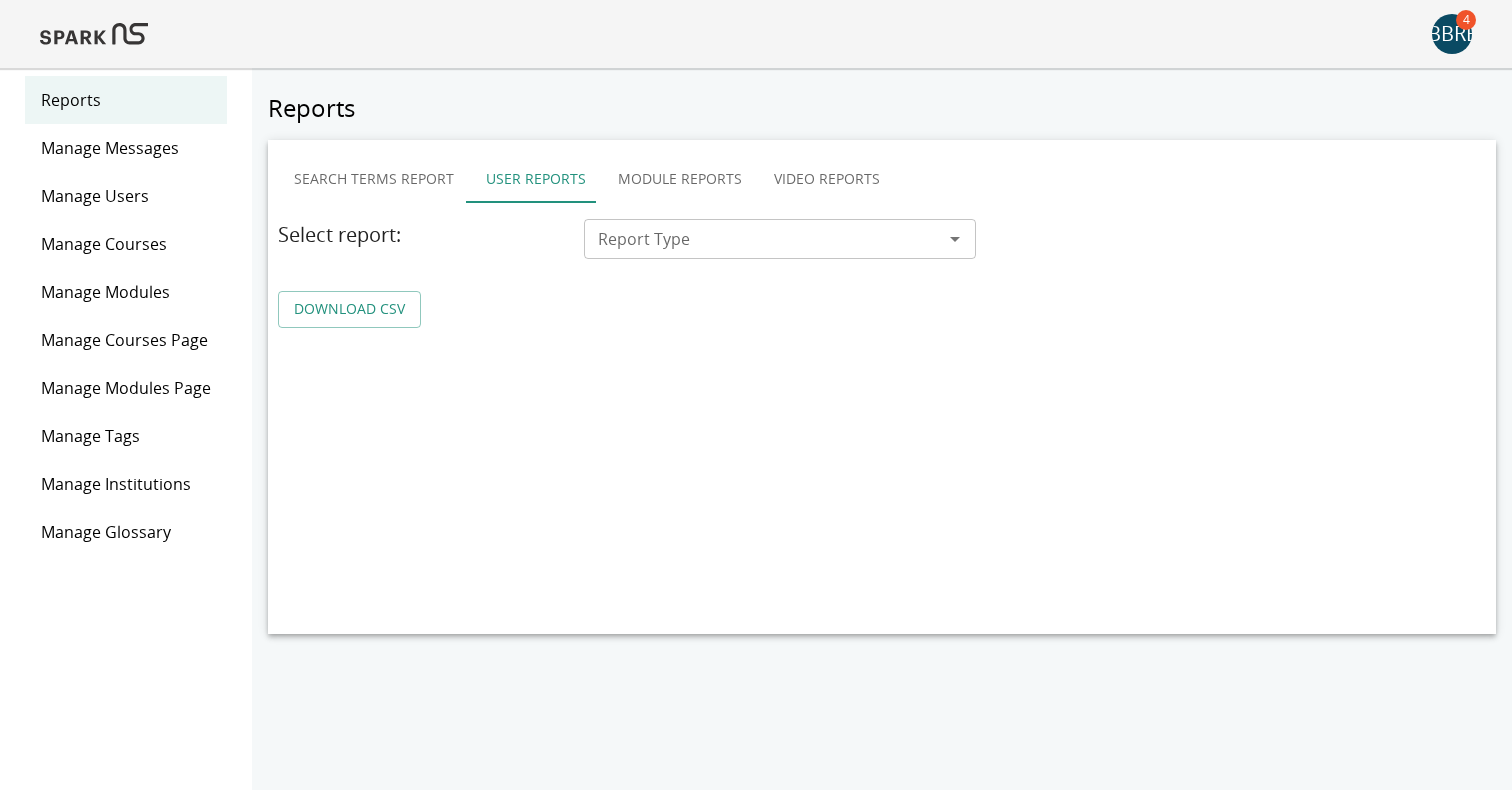 click on "Report Type" at bounding box center [763, 239] 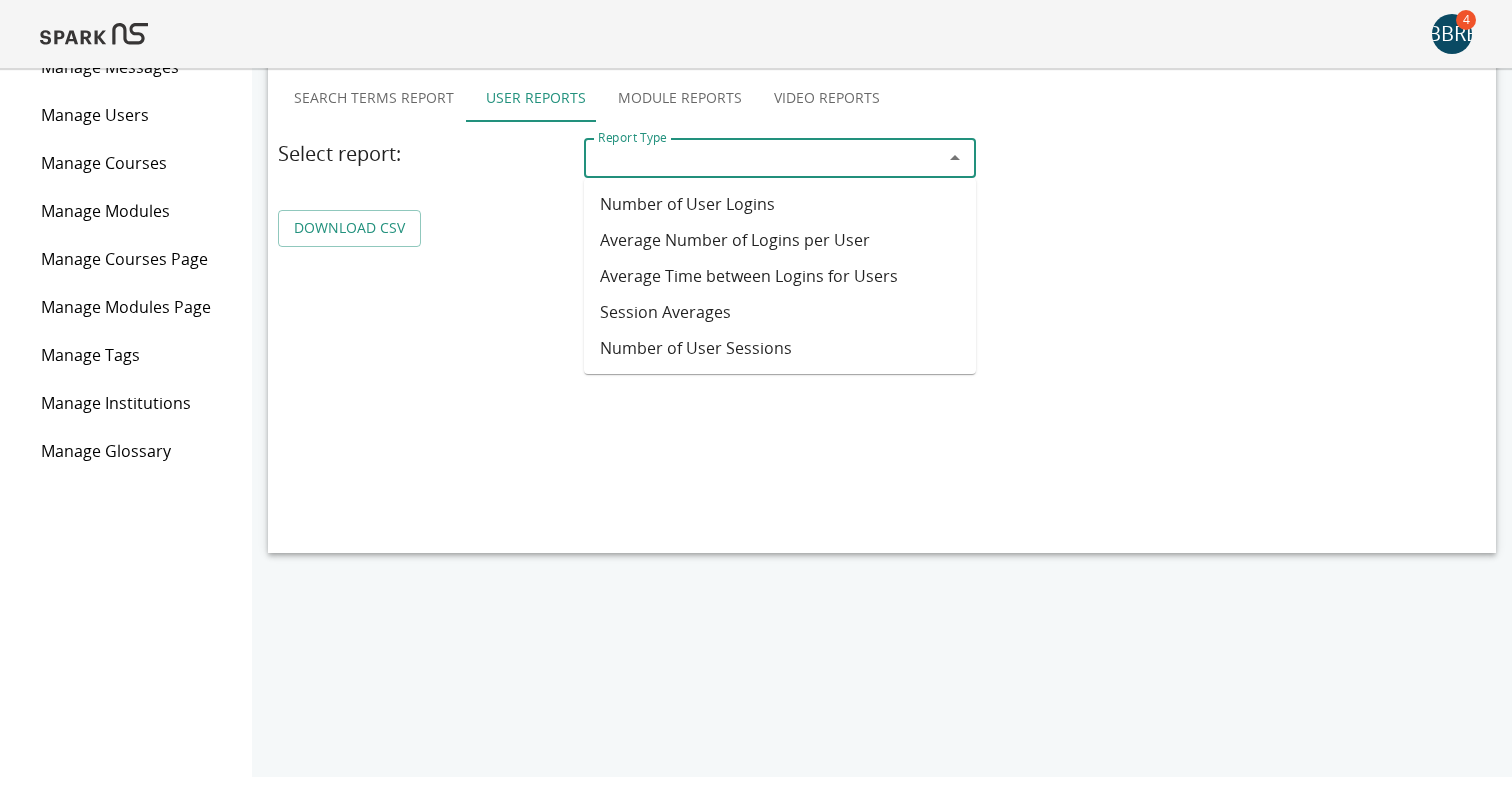 scroll, scrollTop: 92, scrollLeft: 0, axis: vertical 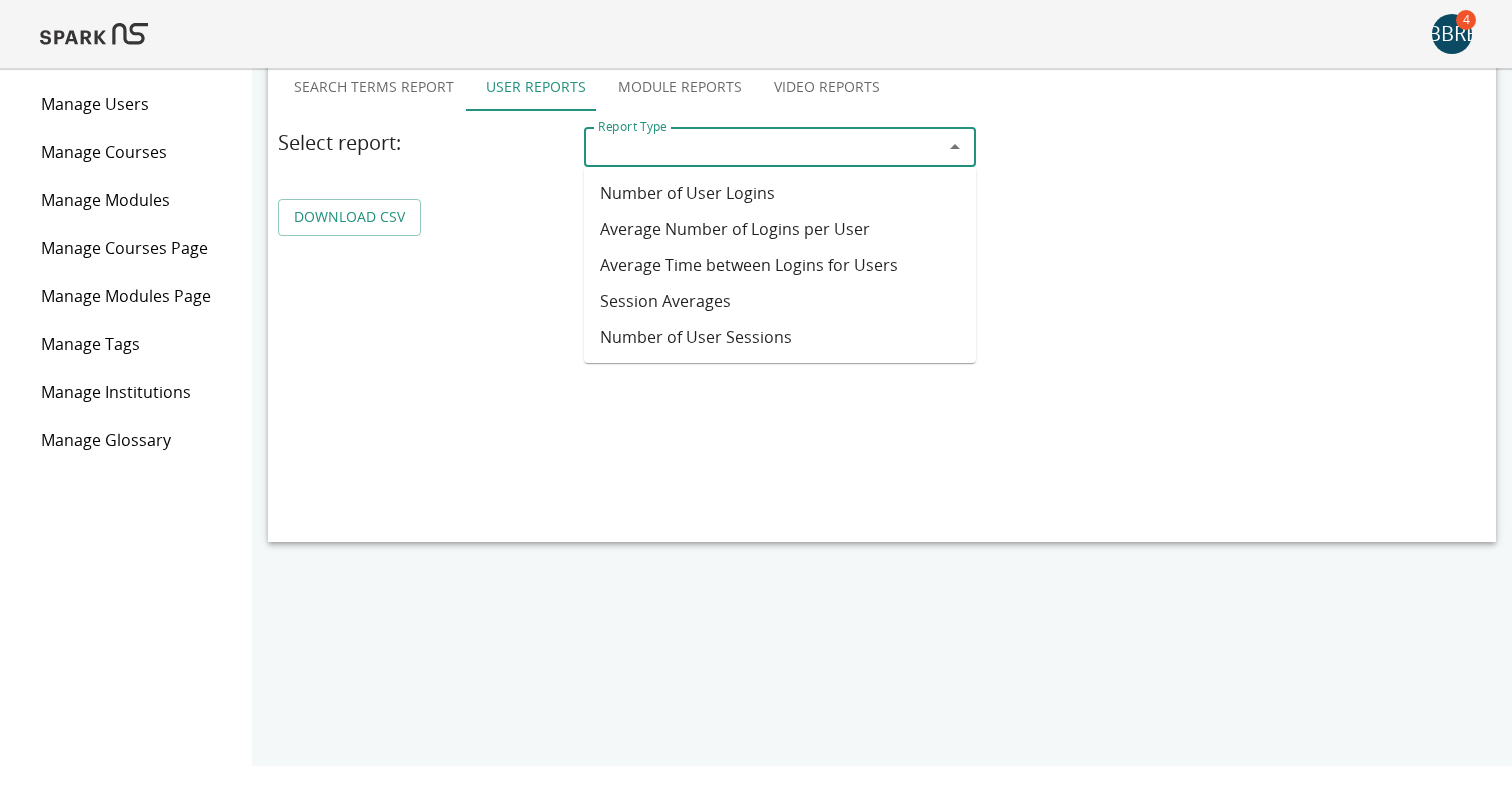 click on "Search Terms Report User Reports Module Reports Video Reports Select report: Report Type Report Type DOWNLOAD CSV" at bounding box center (882, 295) 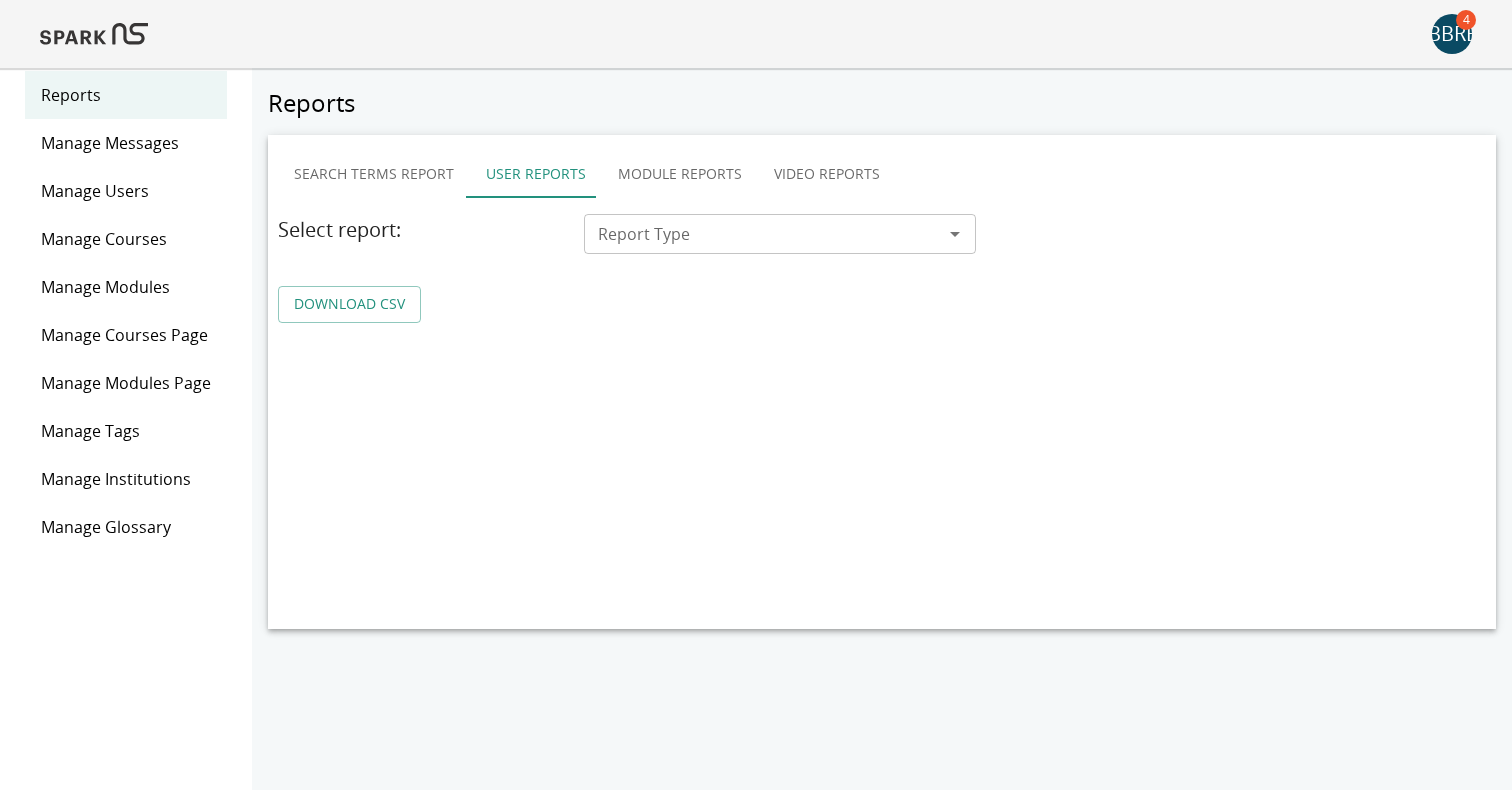 scroll, scrollTop: 3, scrollLeft: 0, axis: vertical 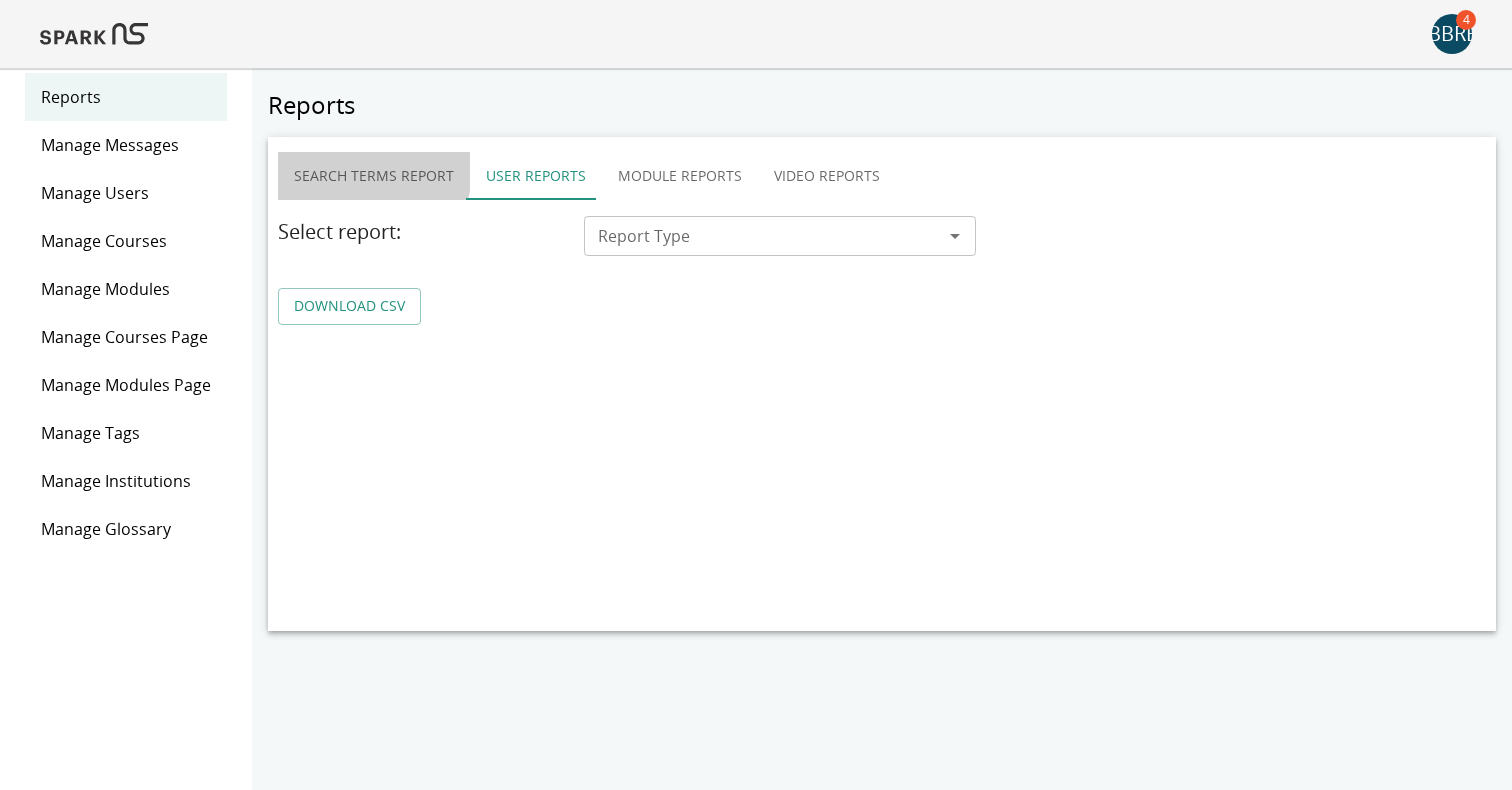 click on "Search Terms Report" at bounding box center (374, 176) 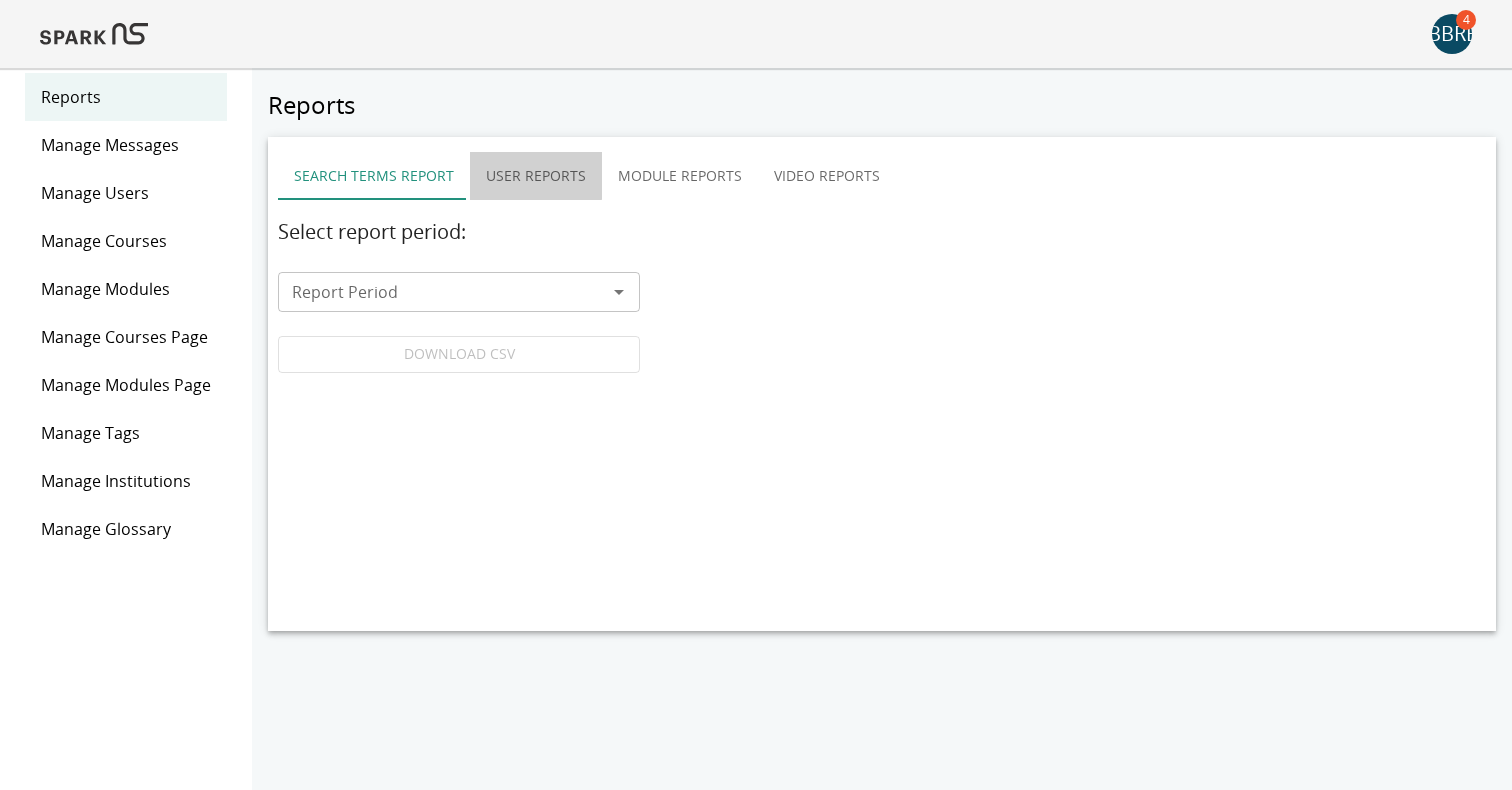 click on "User Reports" at bounding box center [536, 176] 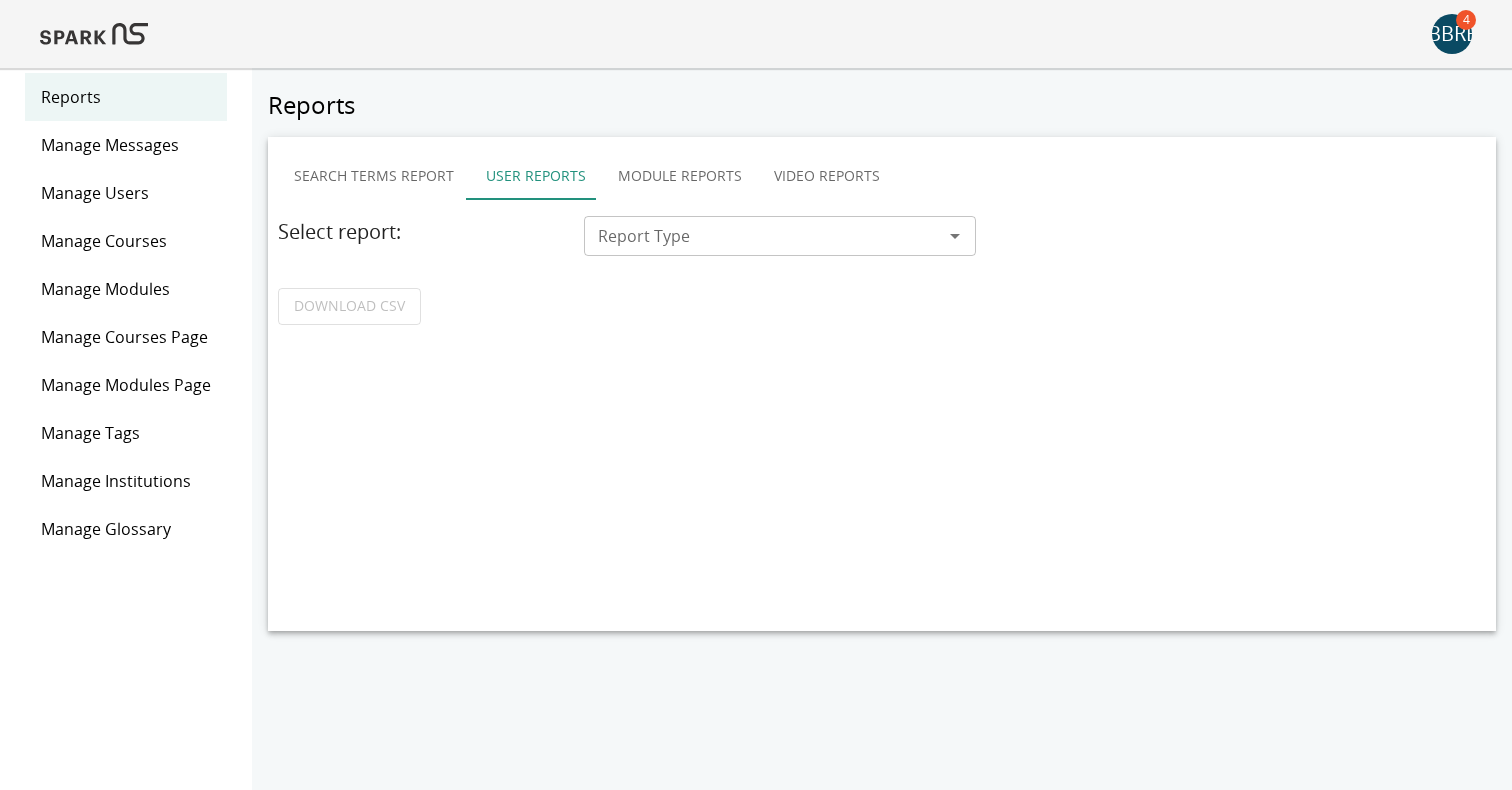 click on "Report Type" at bounding box center (763, 236) 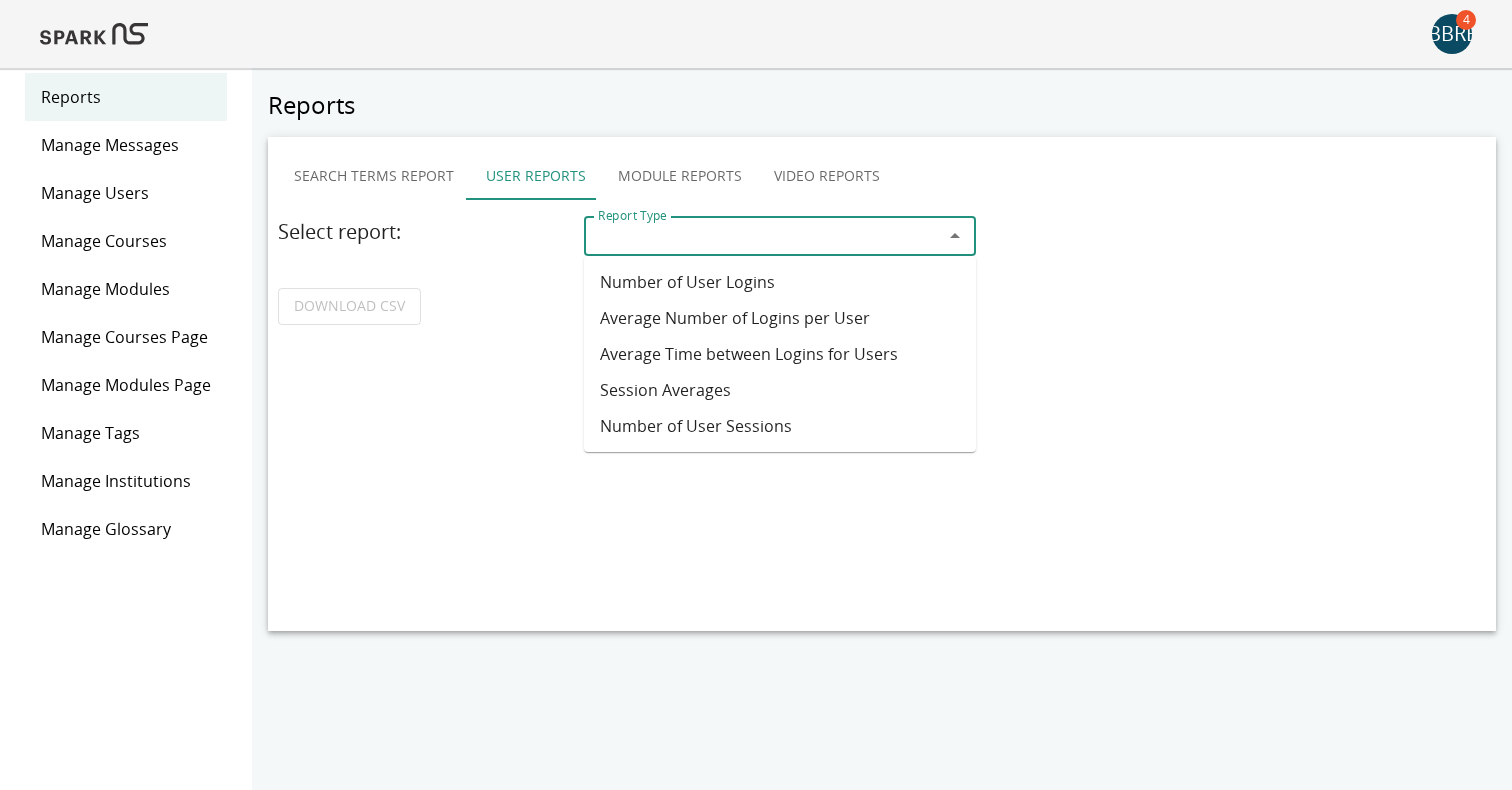 click on "Module Reports" at bounding box center (680, 176) 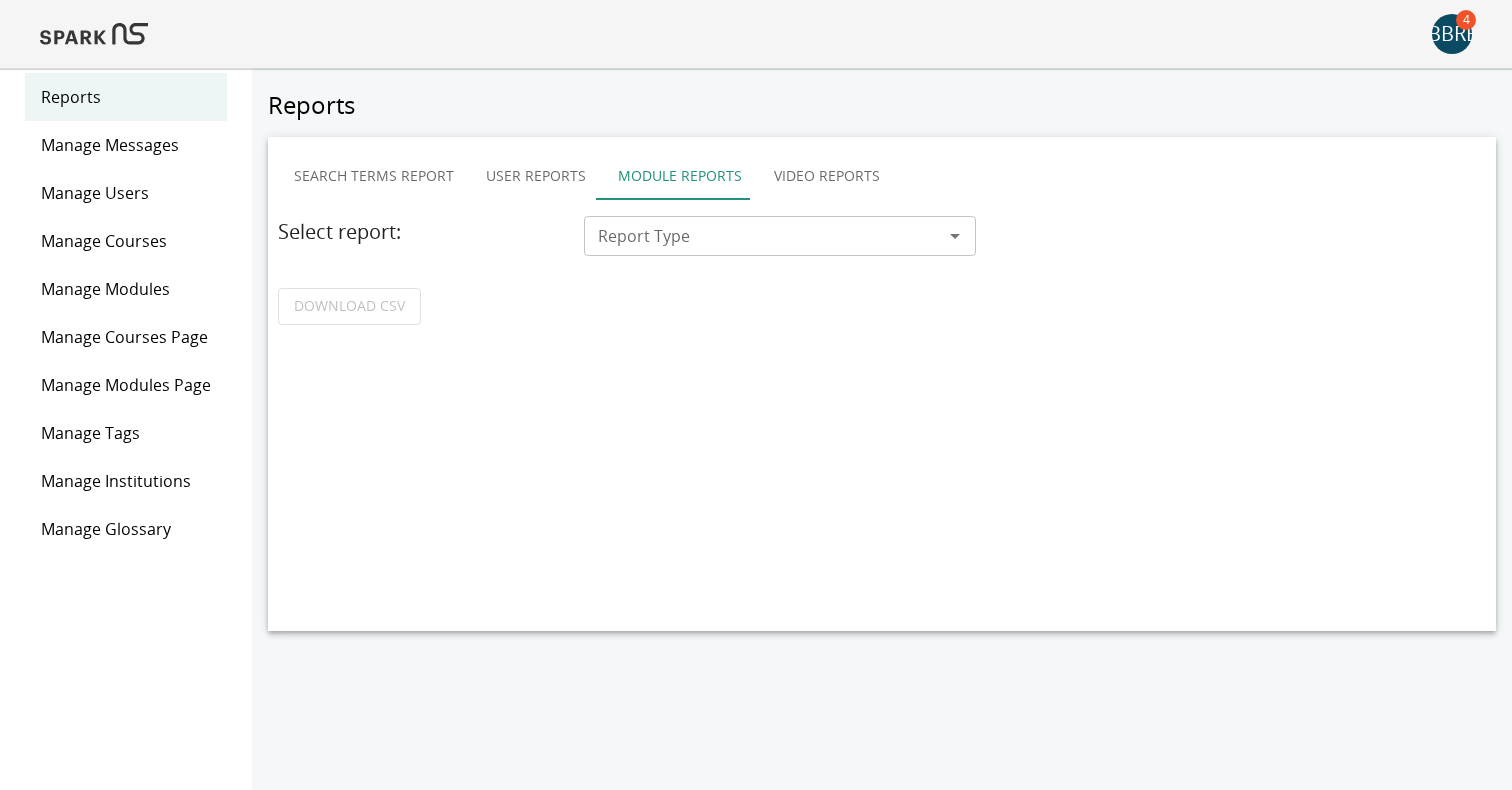 click on "Report Type" at bounding box center (763, 236) 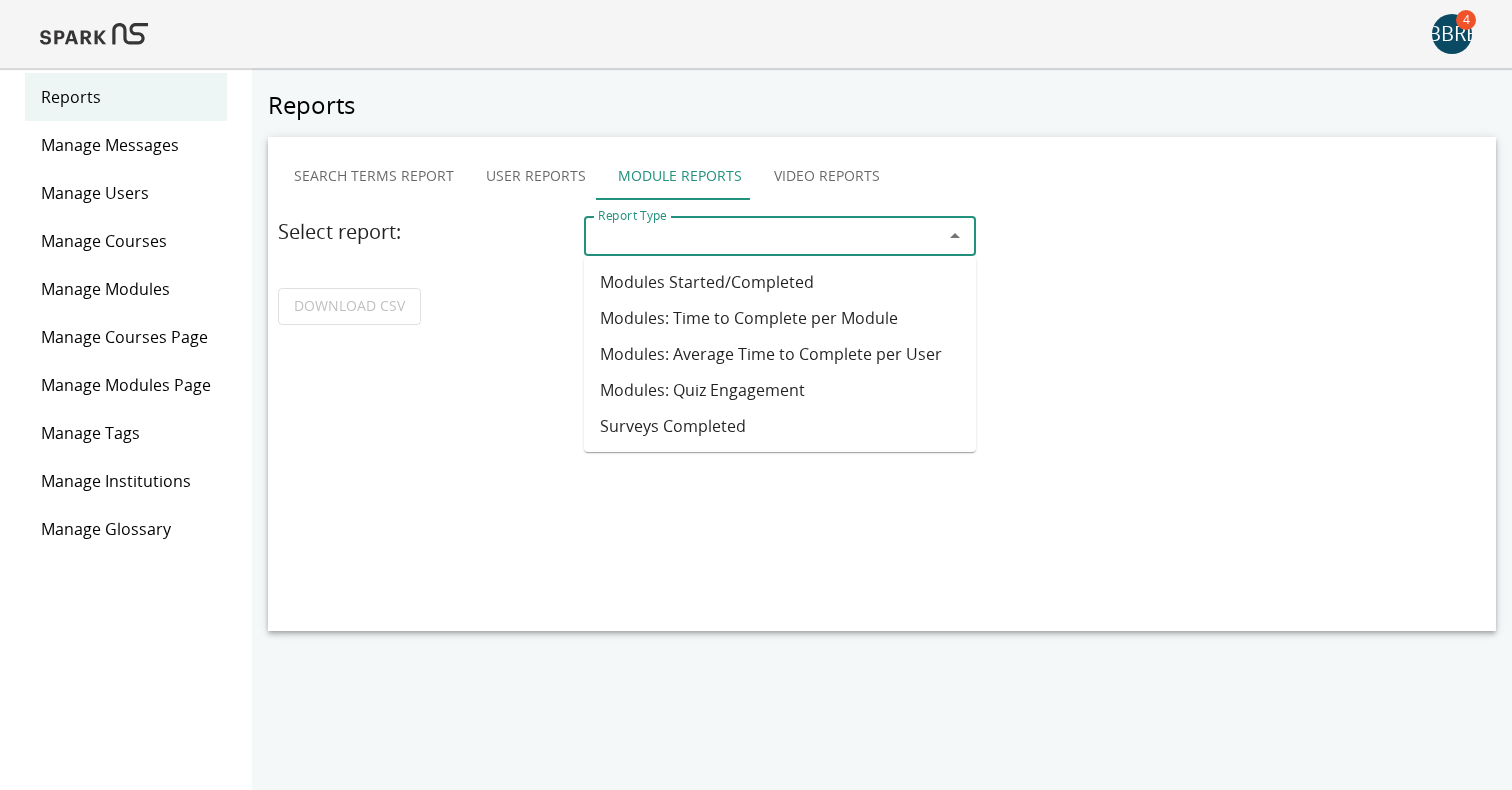 click on "Surveys Completed" at bounding box center (780, 426) 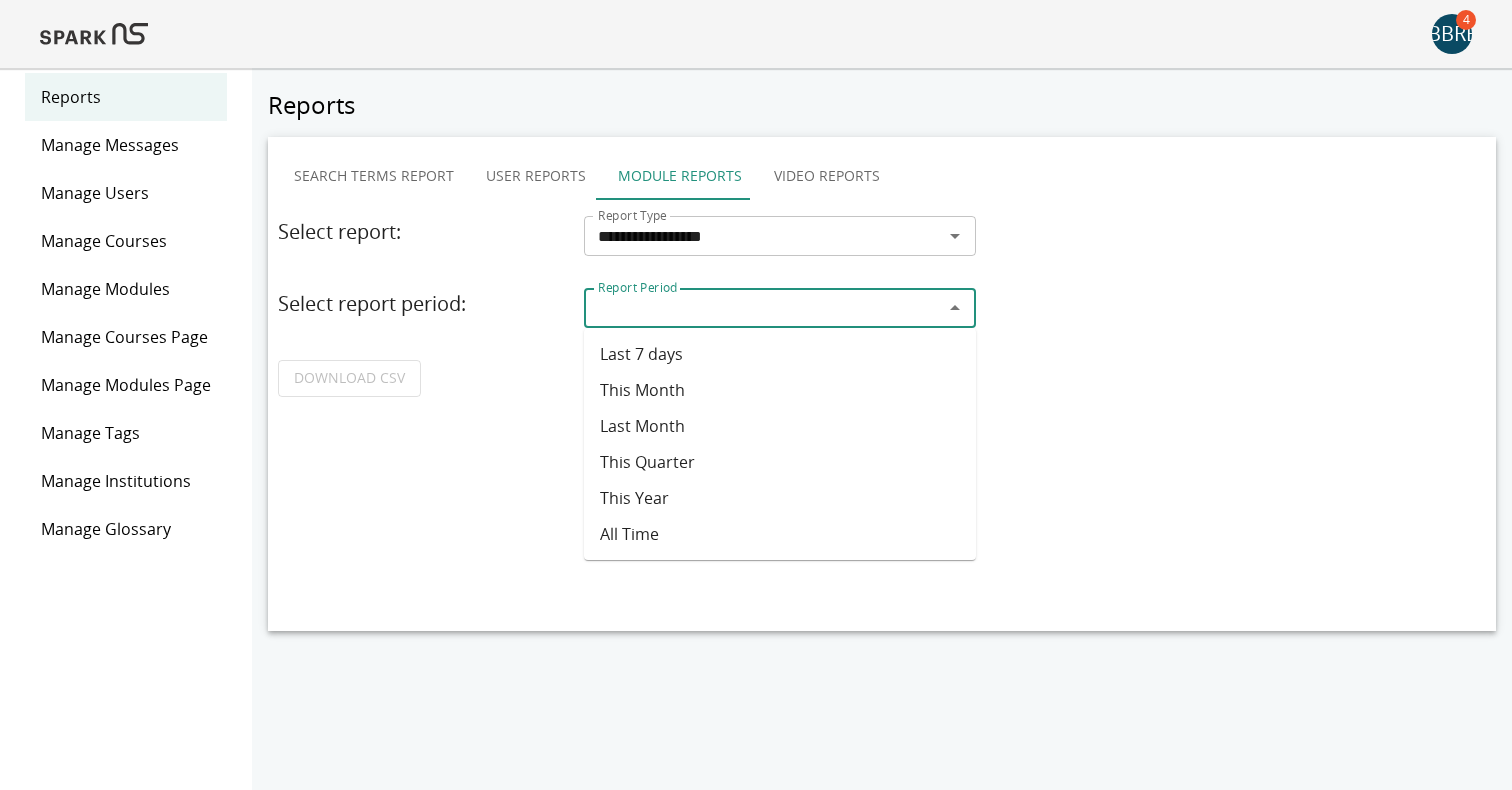 click on "Report Period" at bounding box center [763, 308] 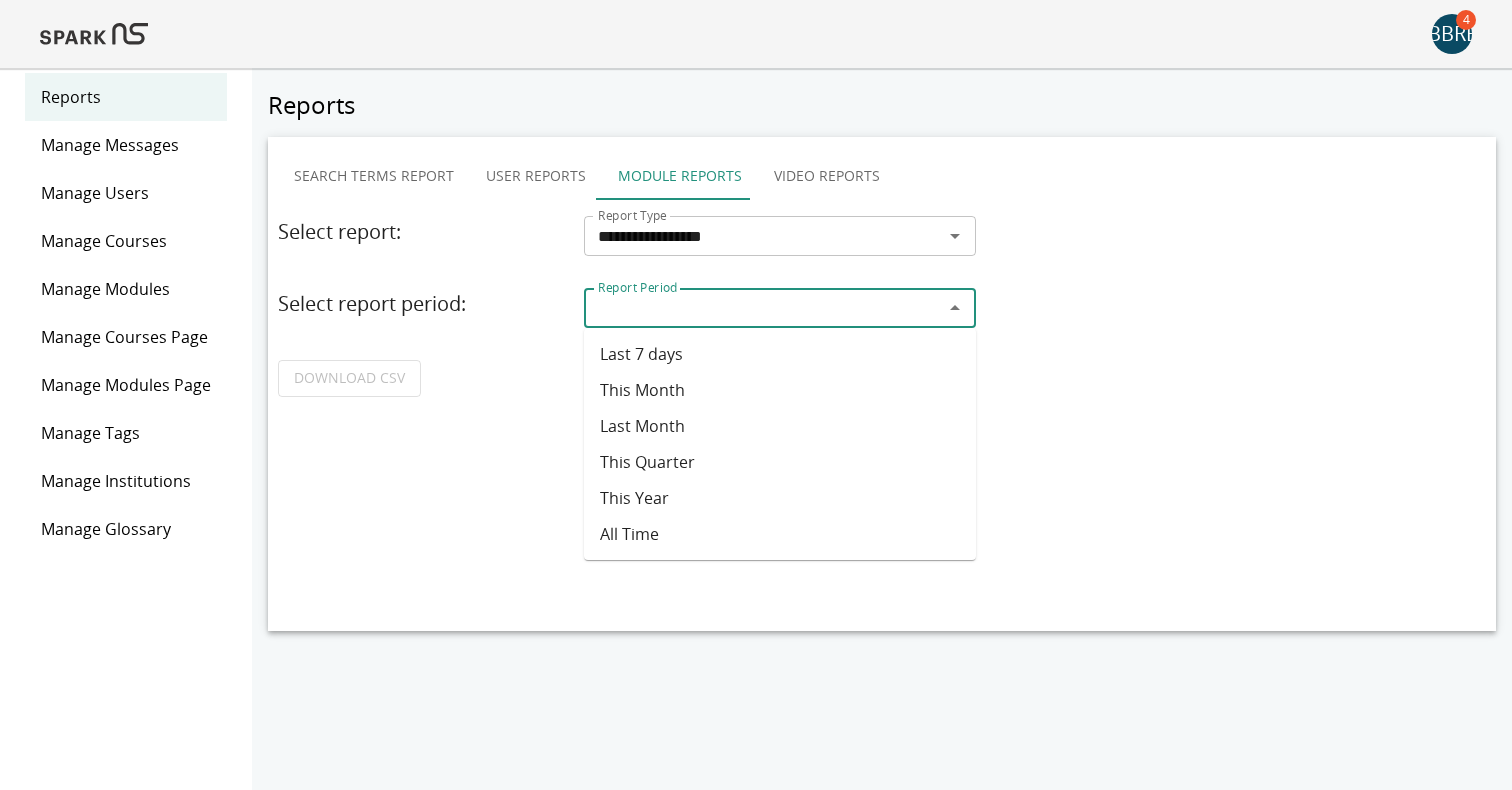 click on "Last Month" at bounding box center (780, 426) 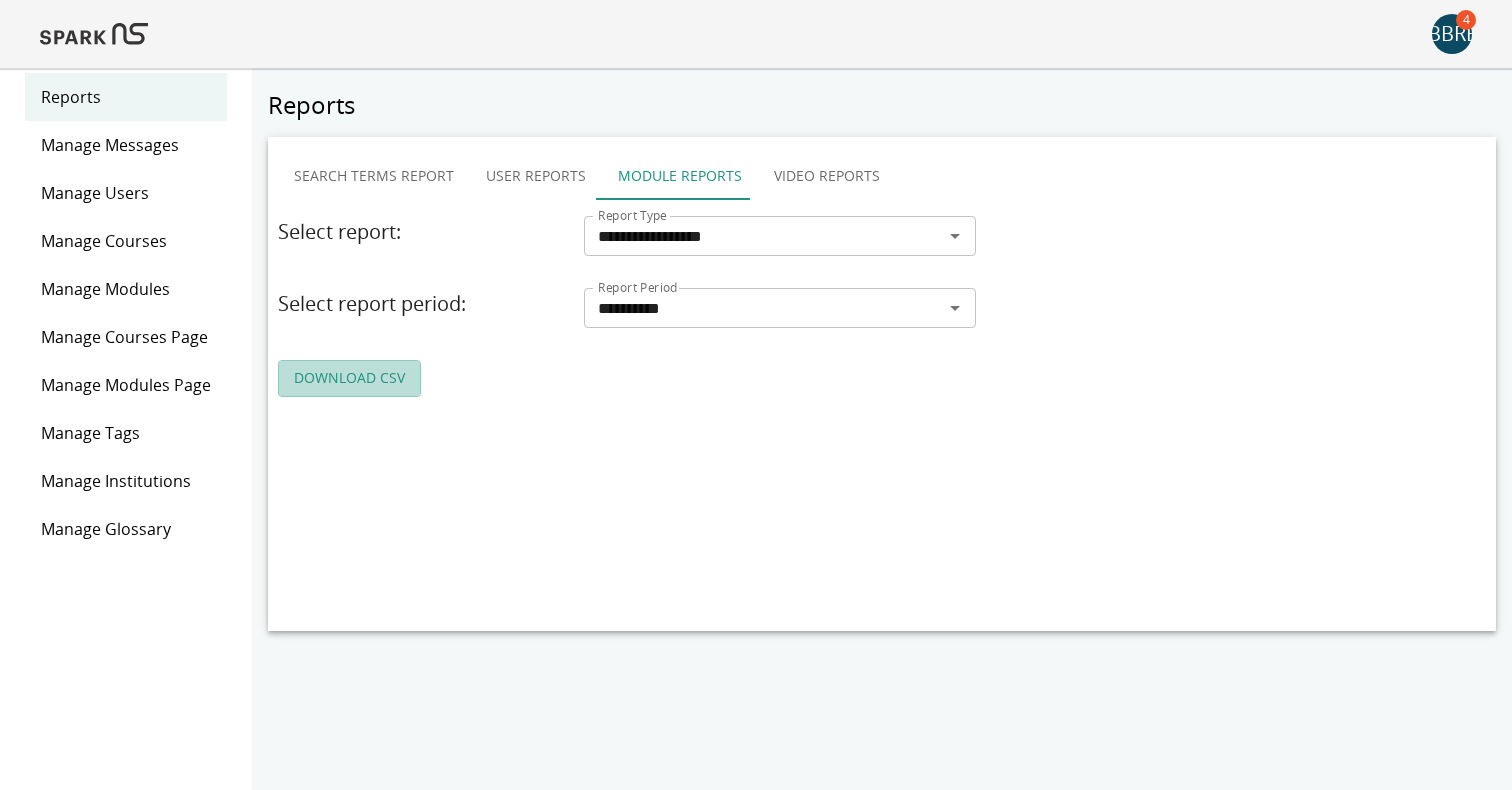 click on "DOWNLOAD CSV" at bounding box center [349, 378] 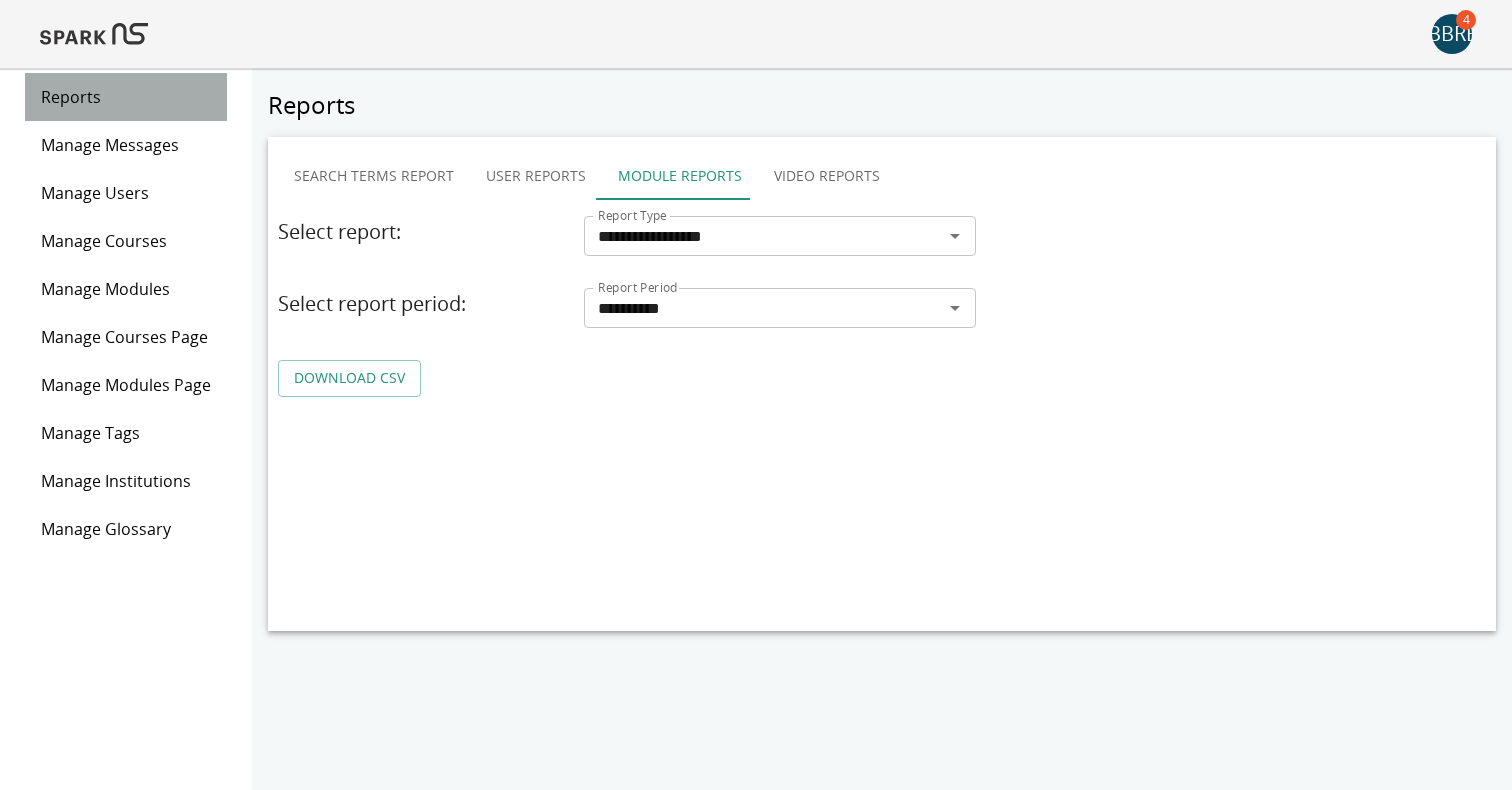 click on "Reports" at bounding box center (126, 97) 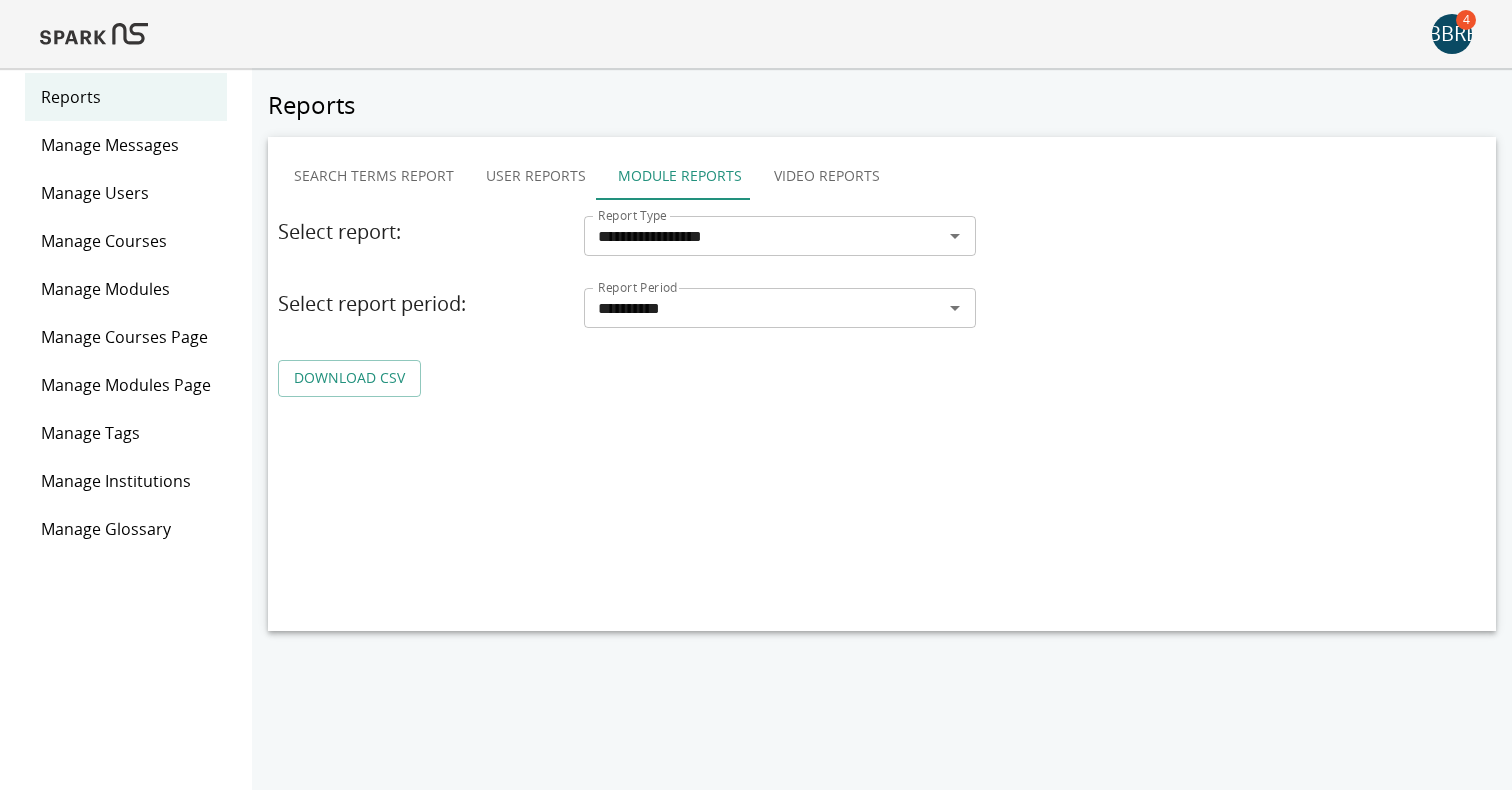 click on "**********" at bounding box center [882, 360] 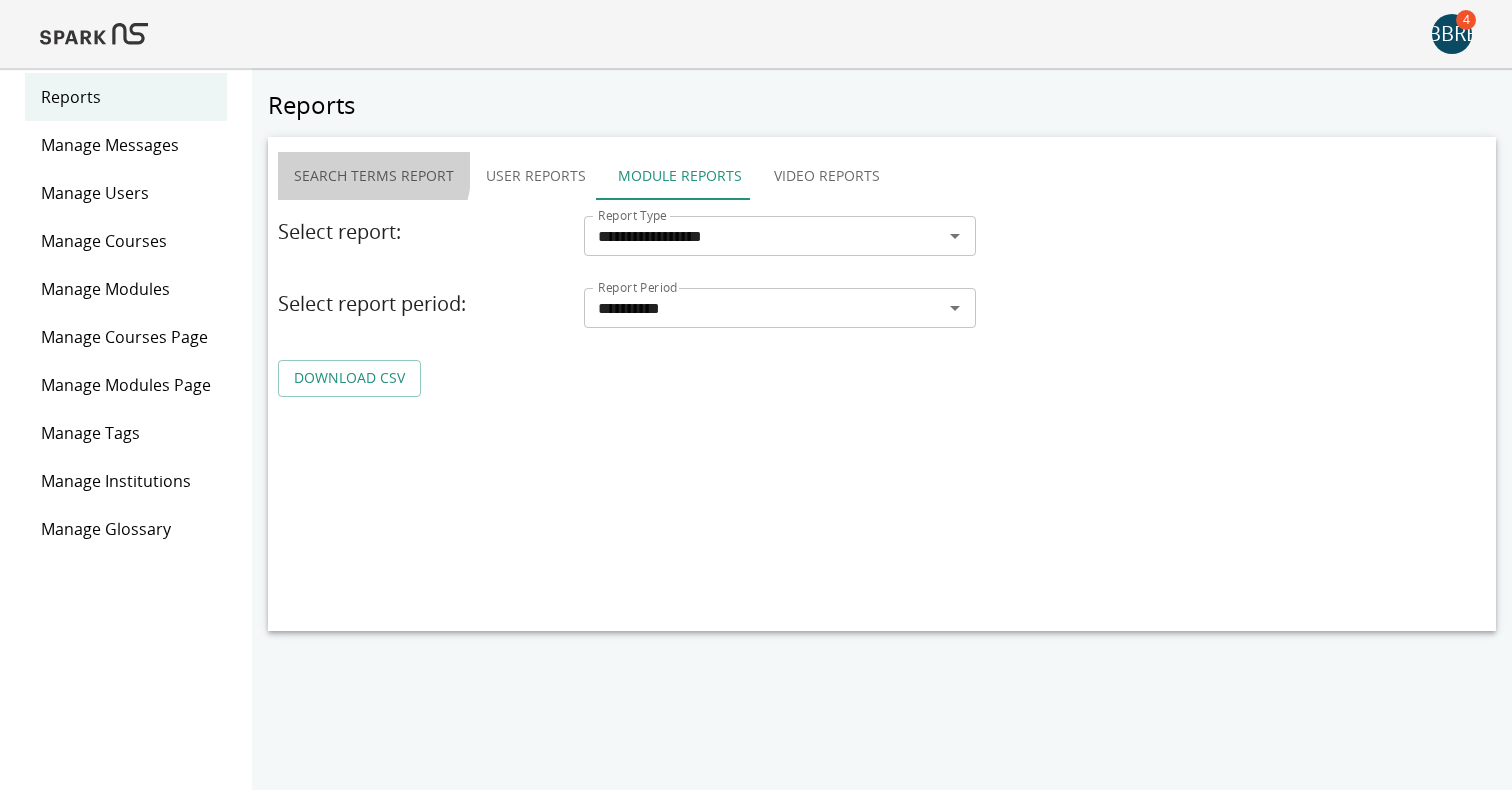 click on "Search Terms Report" at bounding box center (374, 176) 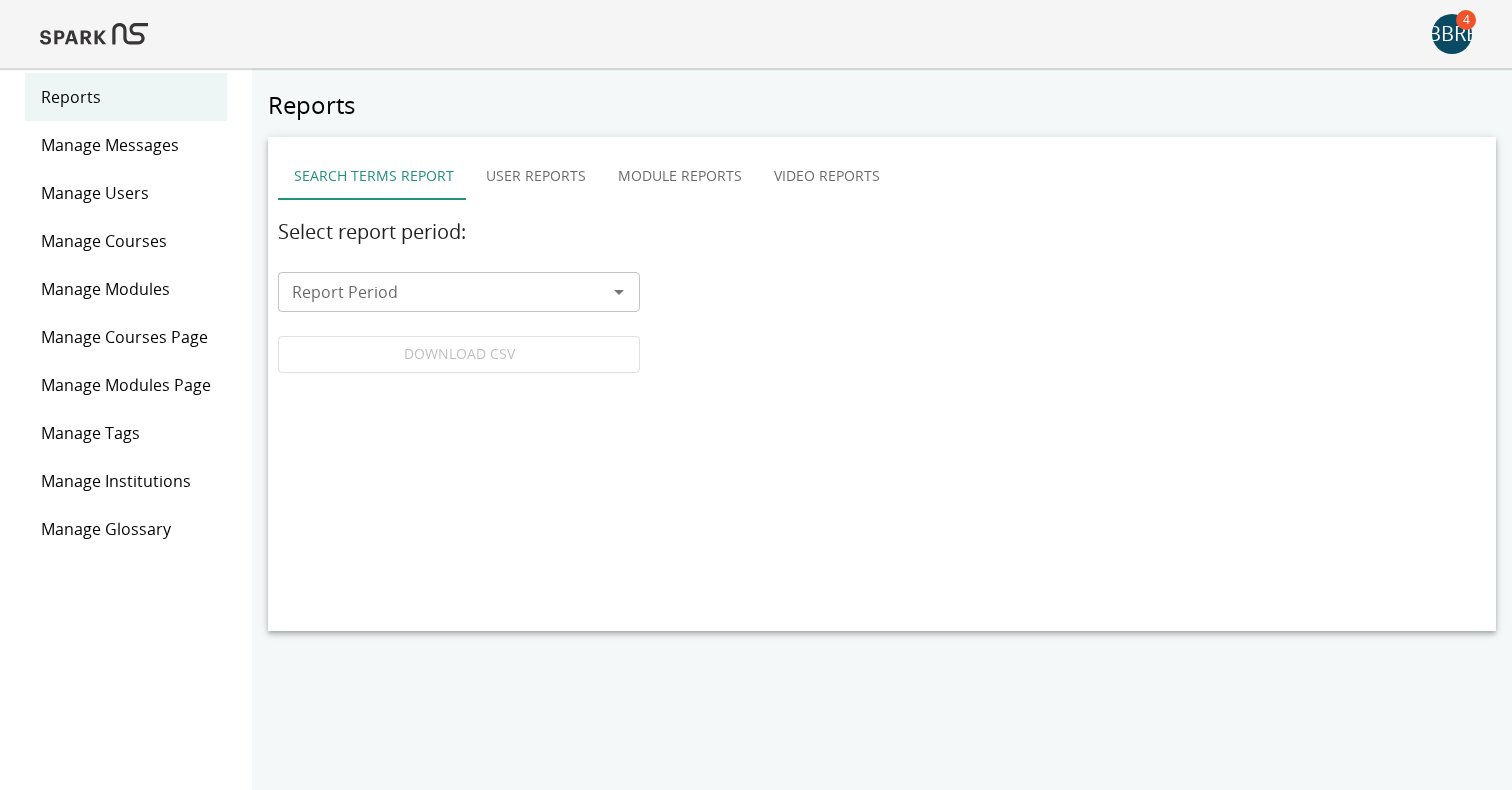 click on "Reports" at bounding box center (126, 97) 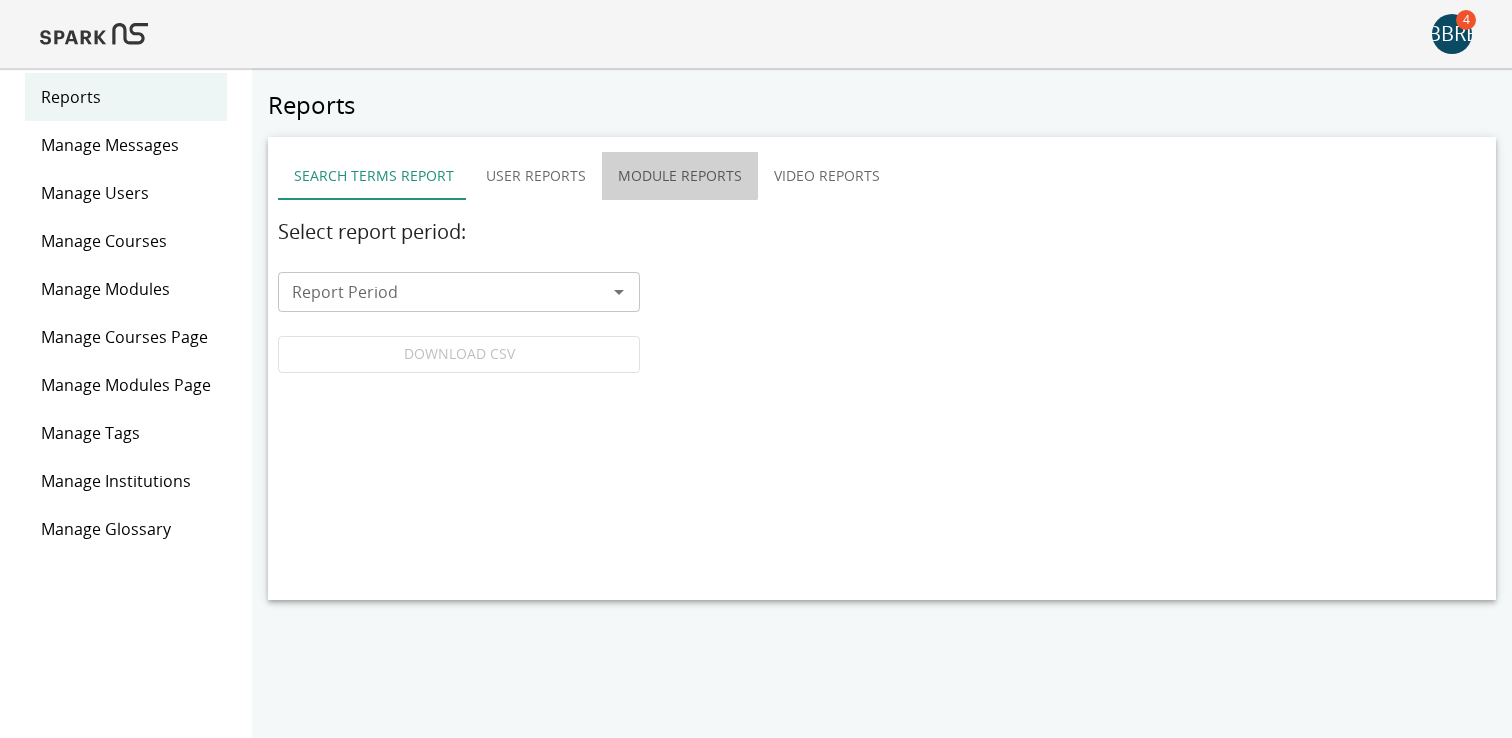 click on "Module Reports" at bounding box center (680, 176) 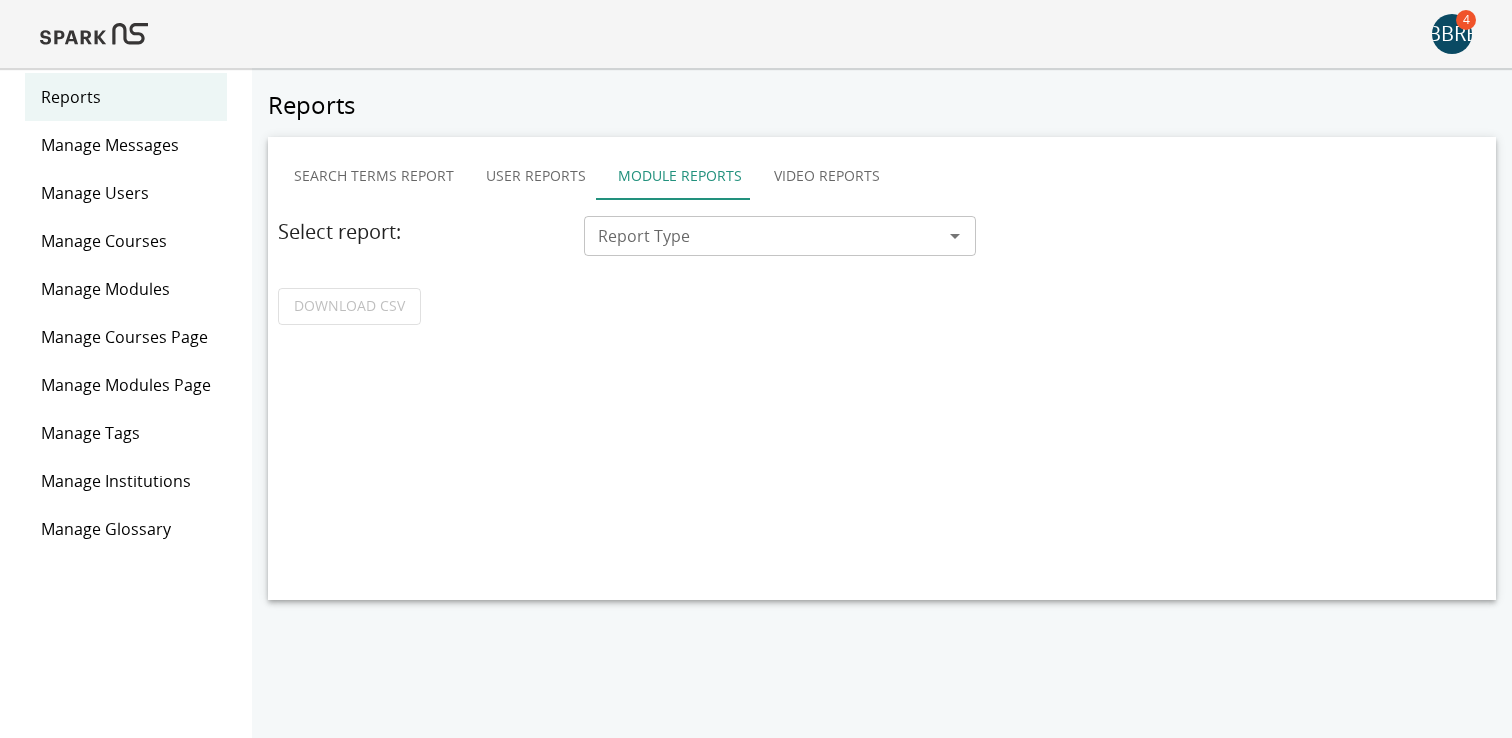 click on "Report Type Report Type" at bounding box center [780, 236] 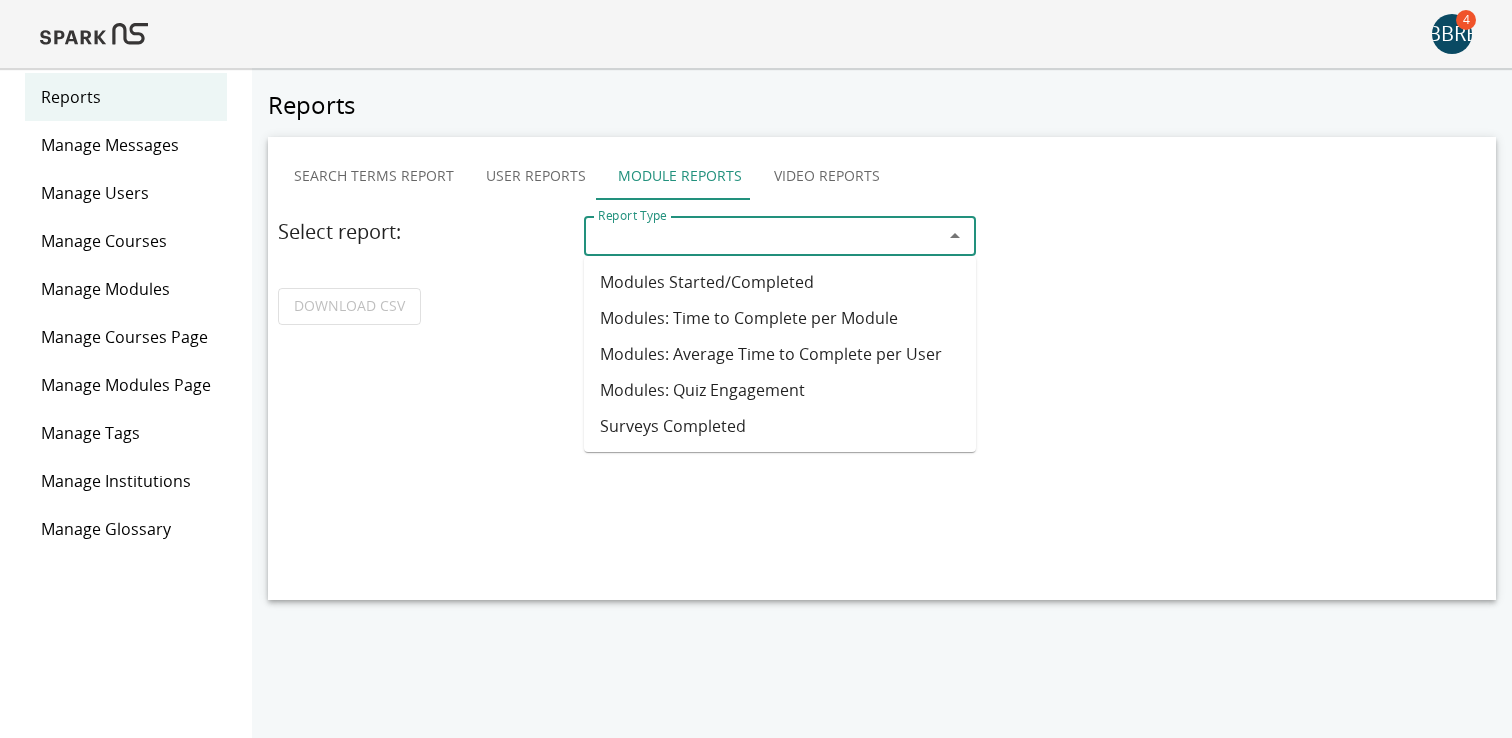 click on "Surveys Completed" at bounding box center (780, 426) 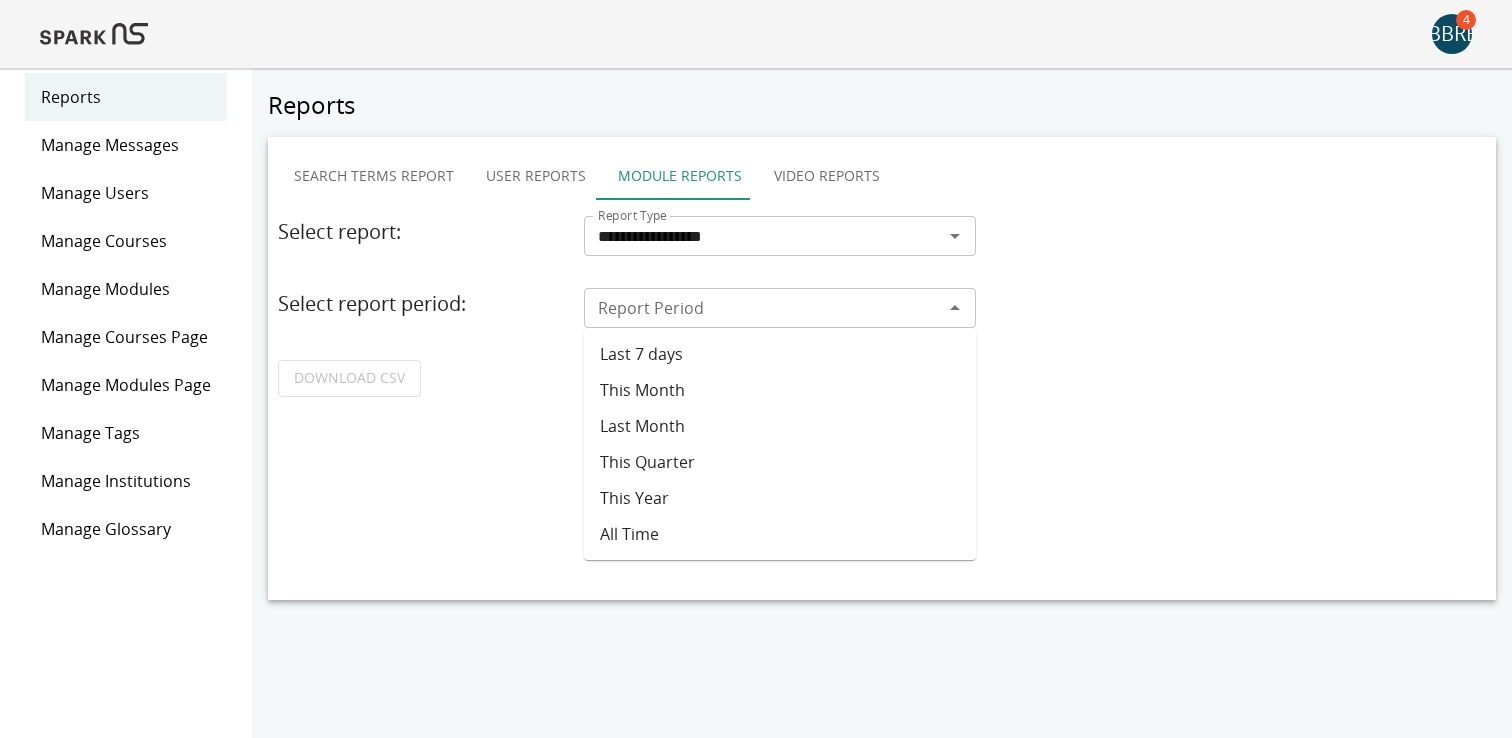 click on "Report Period" at bounding box center [780, 308] 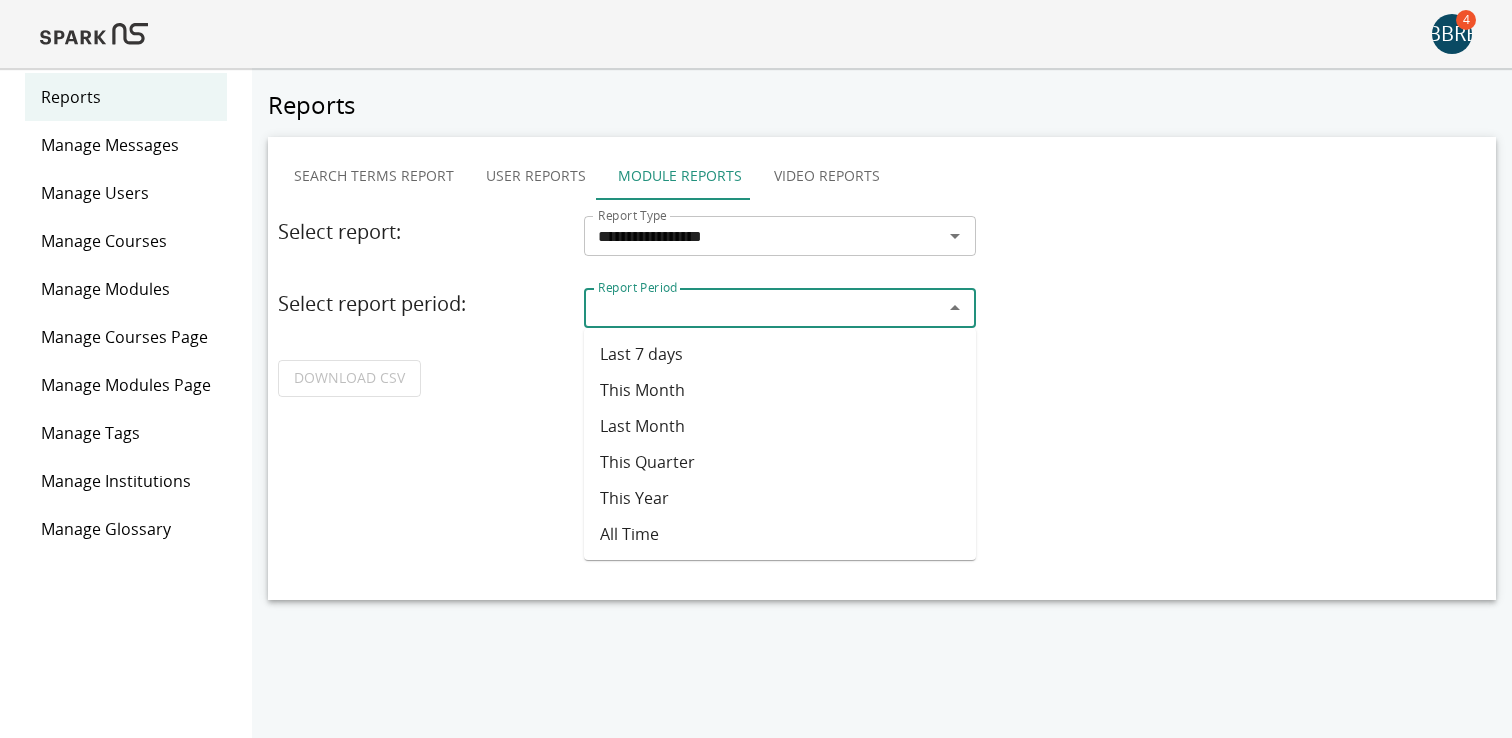 click on "Last Month" at bounding box center (780, 426) 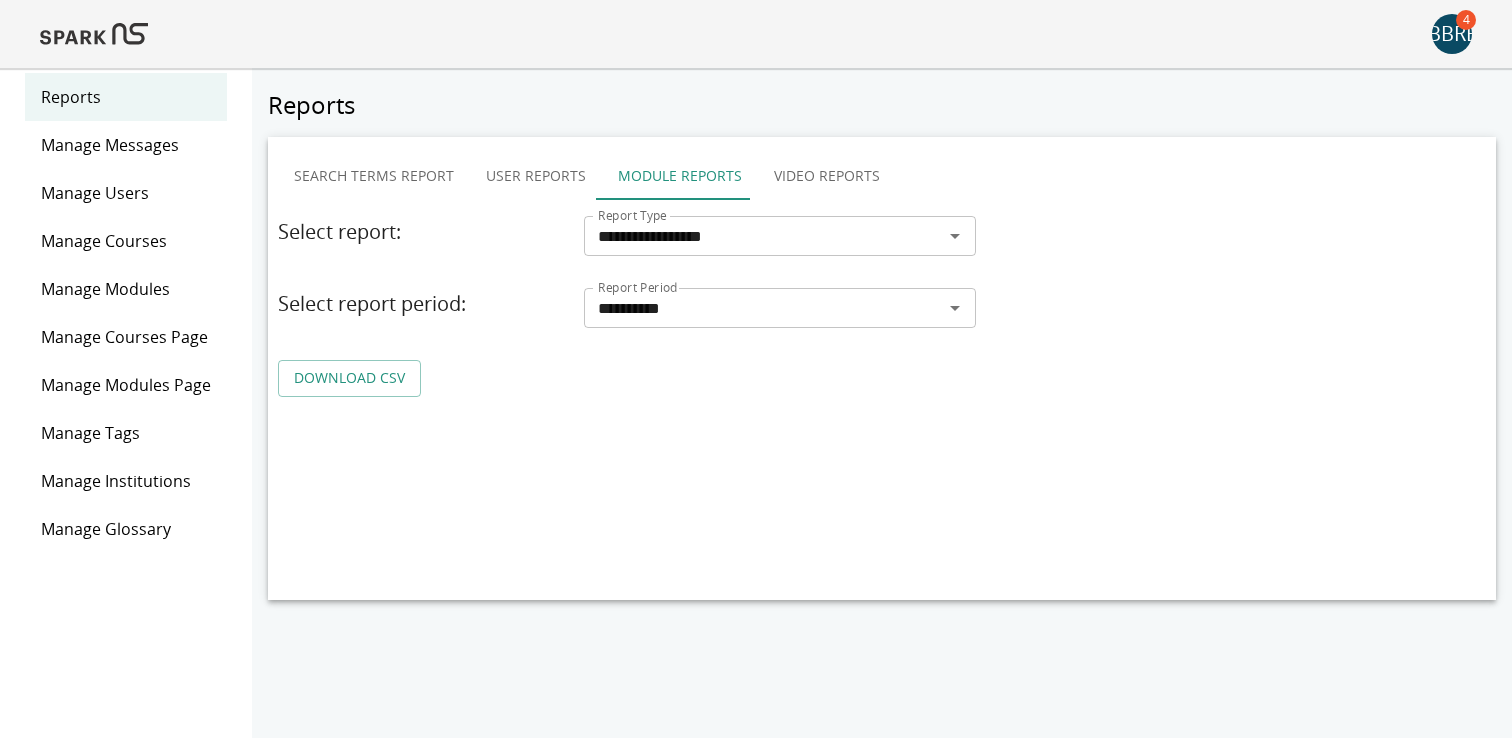 click on "DOWNLOAD CSV" at bounding box center (349, 378) 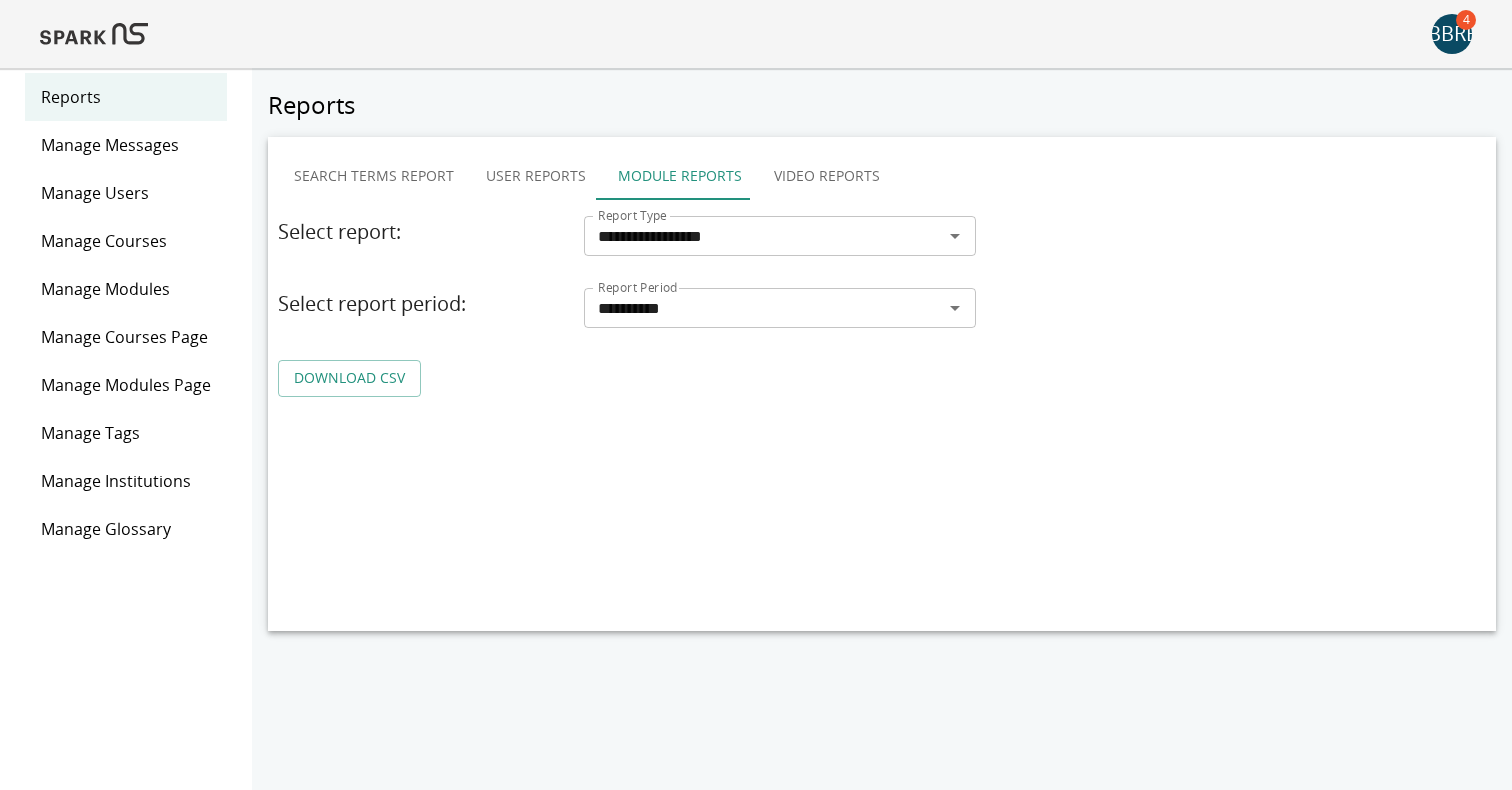 click on "Module Reports" at bounding box center [680, 176] 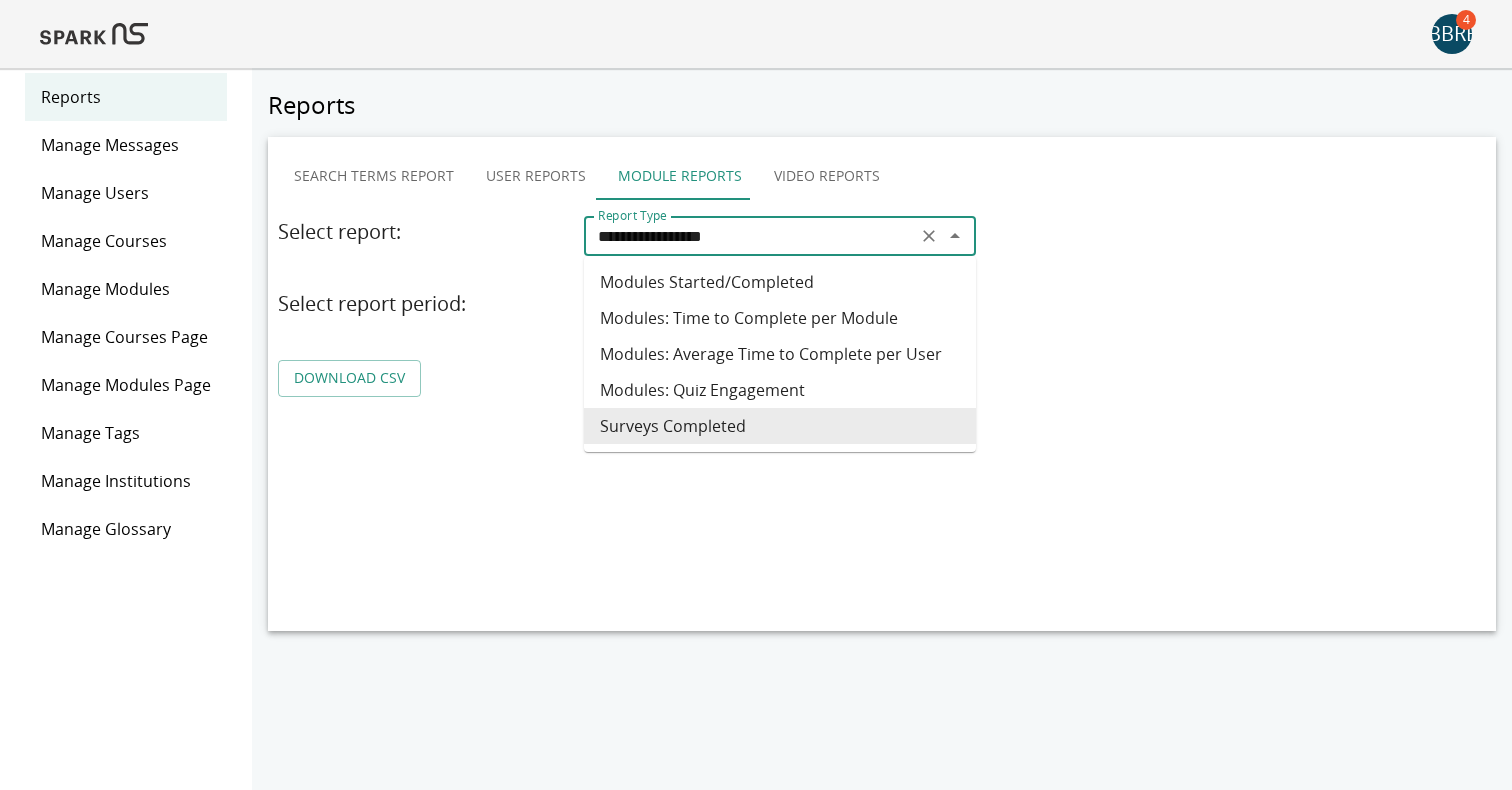 click on "**********" at bounding box center (750, 236) 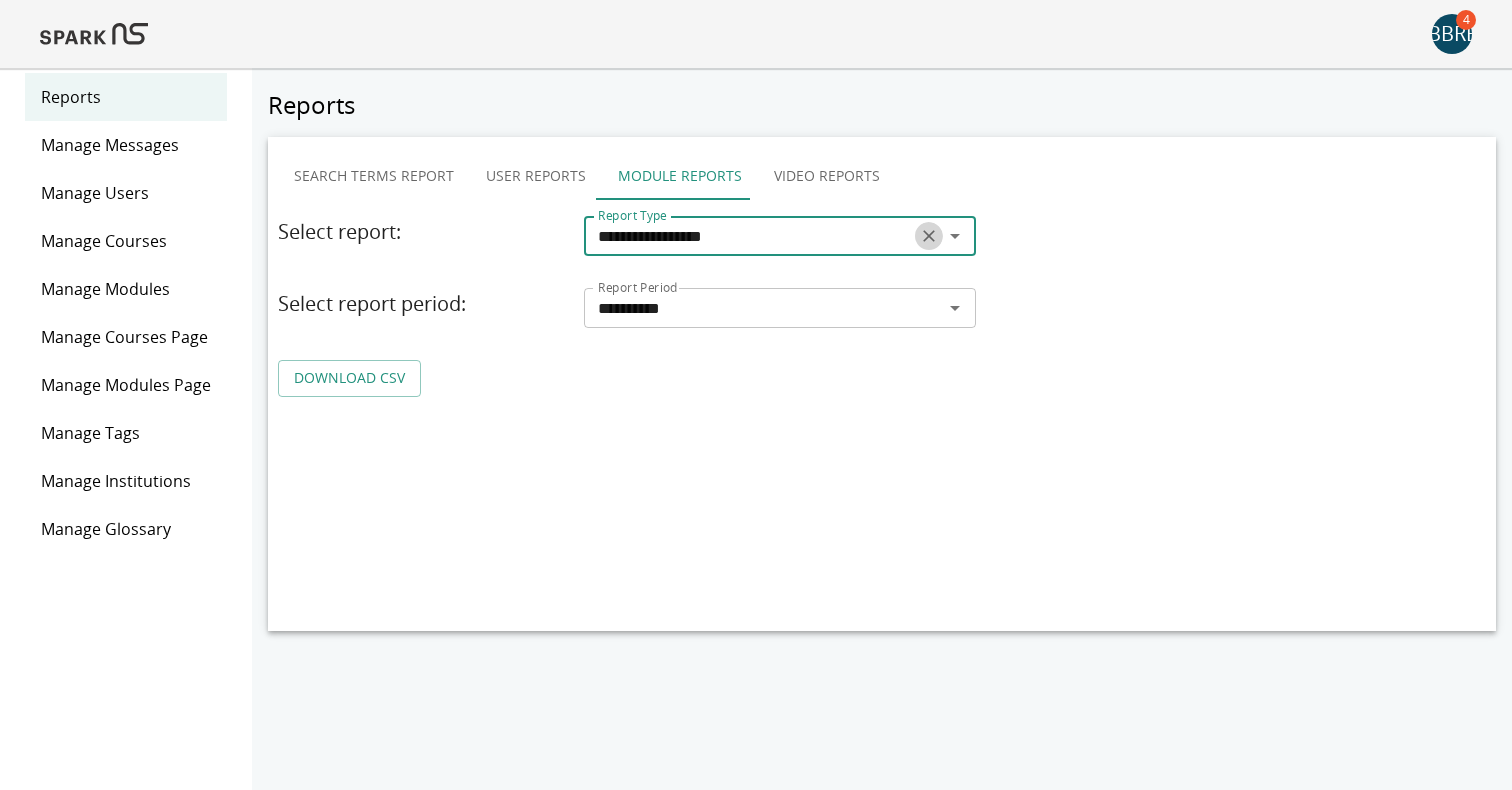 click 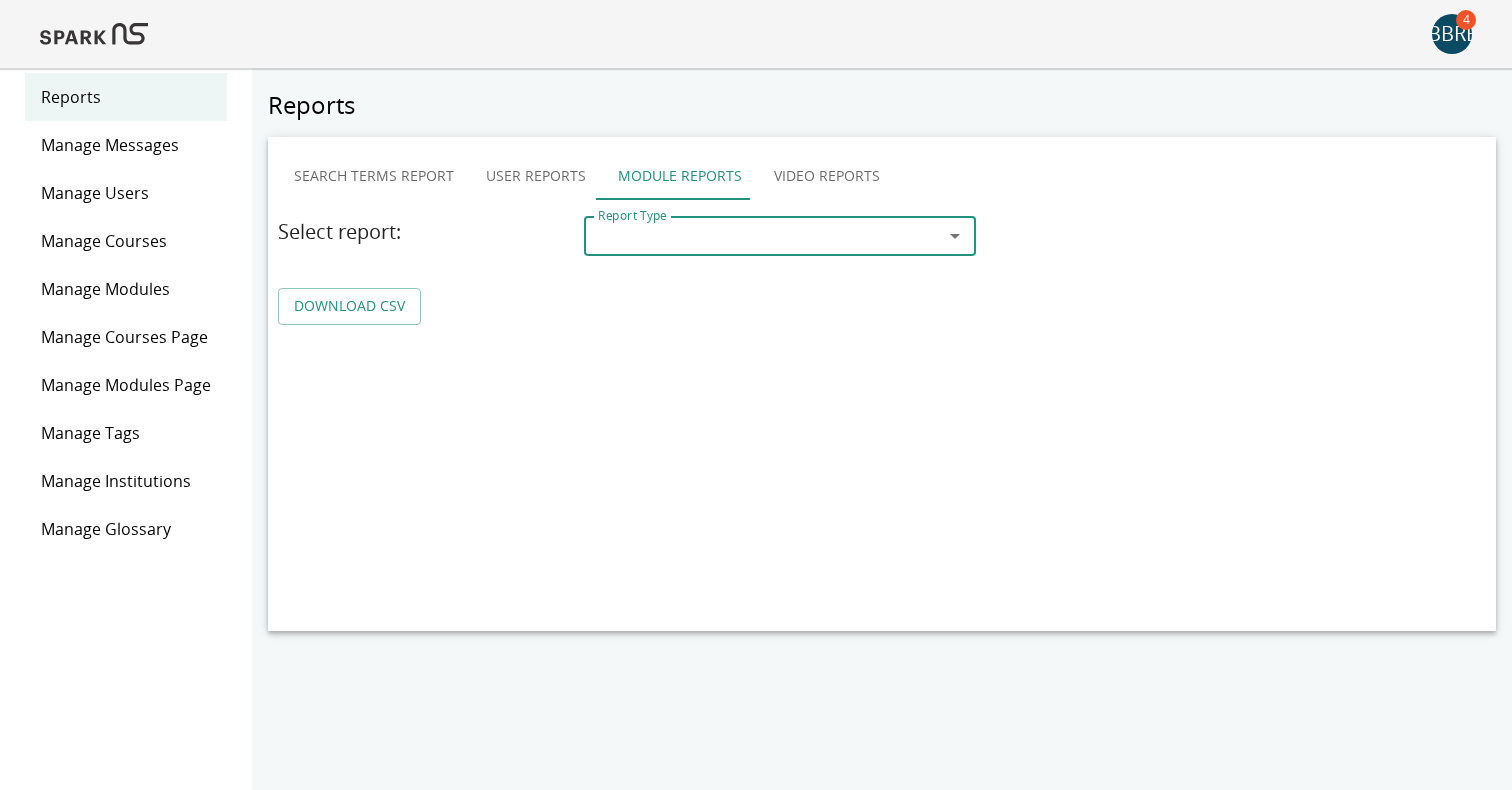 click on "Search Terms Report User Reports Module Reports Video Reports Select report: Report Type Report Type DOWNLOAD CSV" at bounding box center (882, 384) 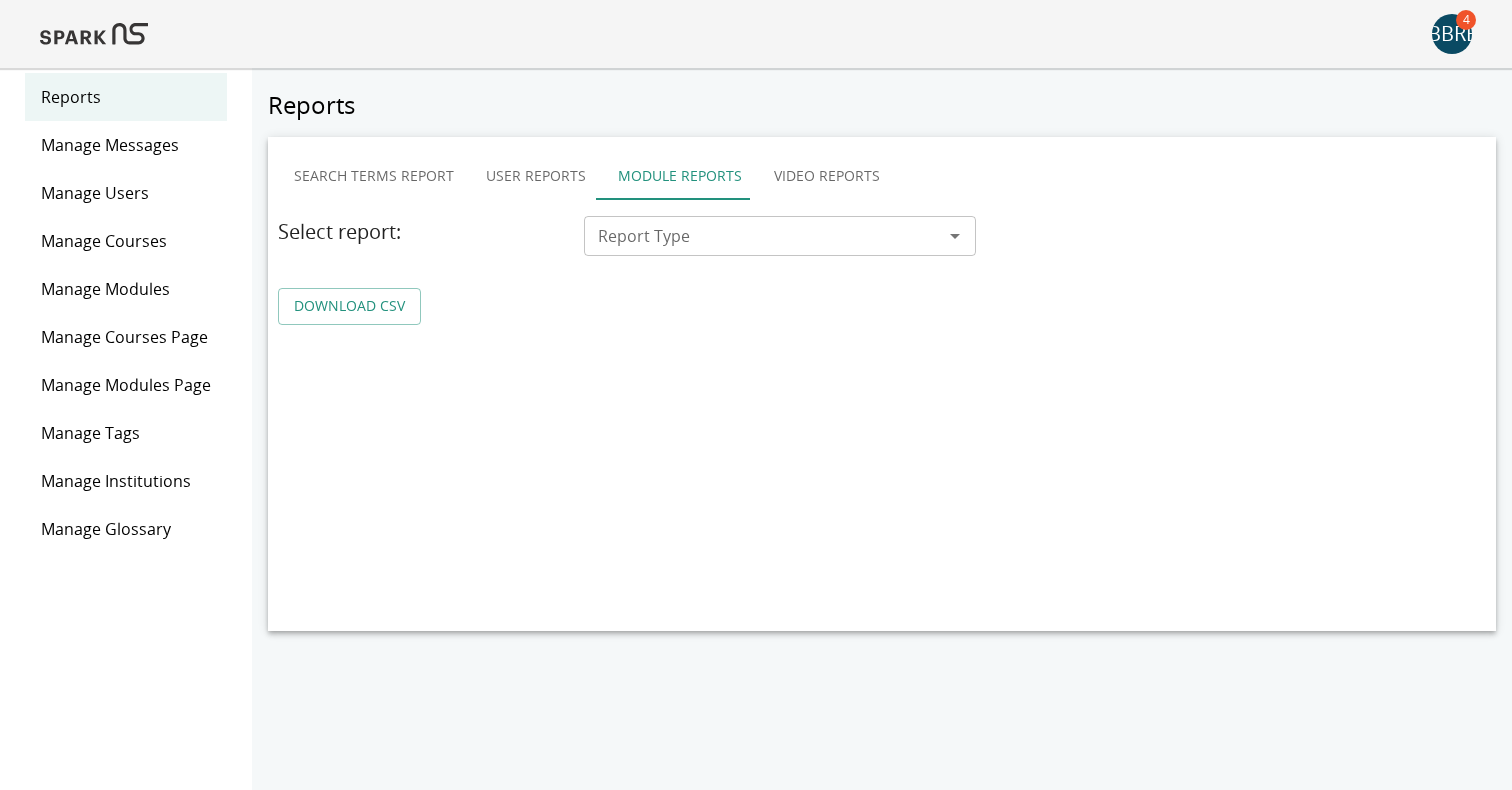 click on "Search Terms Report User Reports Module Reports Video Reports Select report: Report Type Report Type DOWNLOAD CSV" at bounding box center [882, 238] 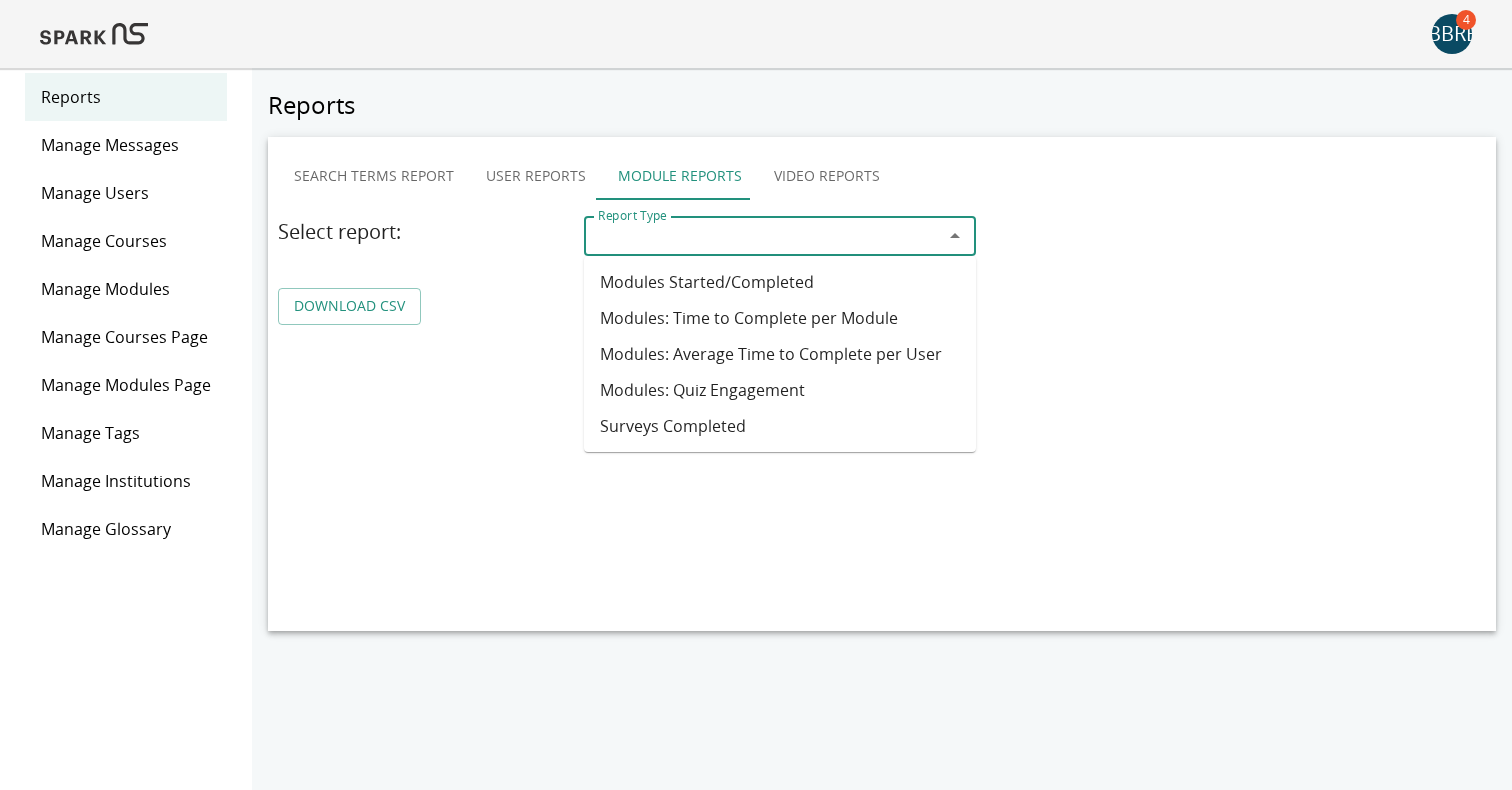 click on "Modules Started/Completed" at bounding box center [780, 282] 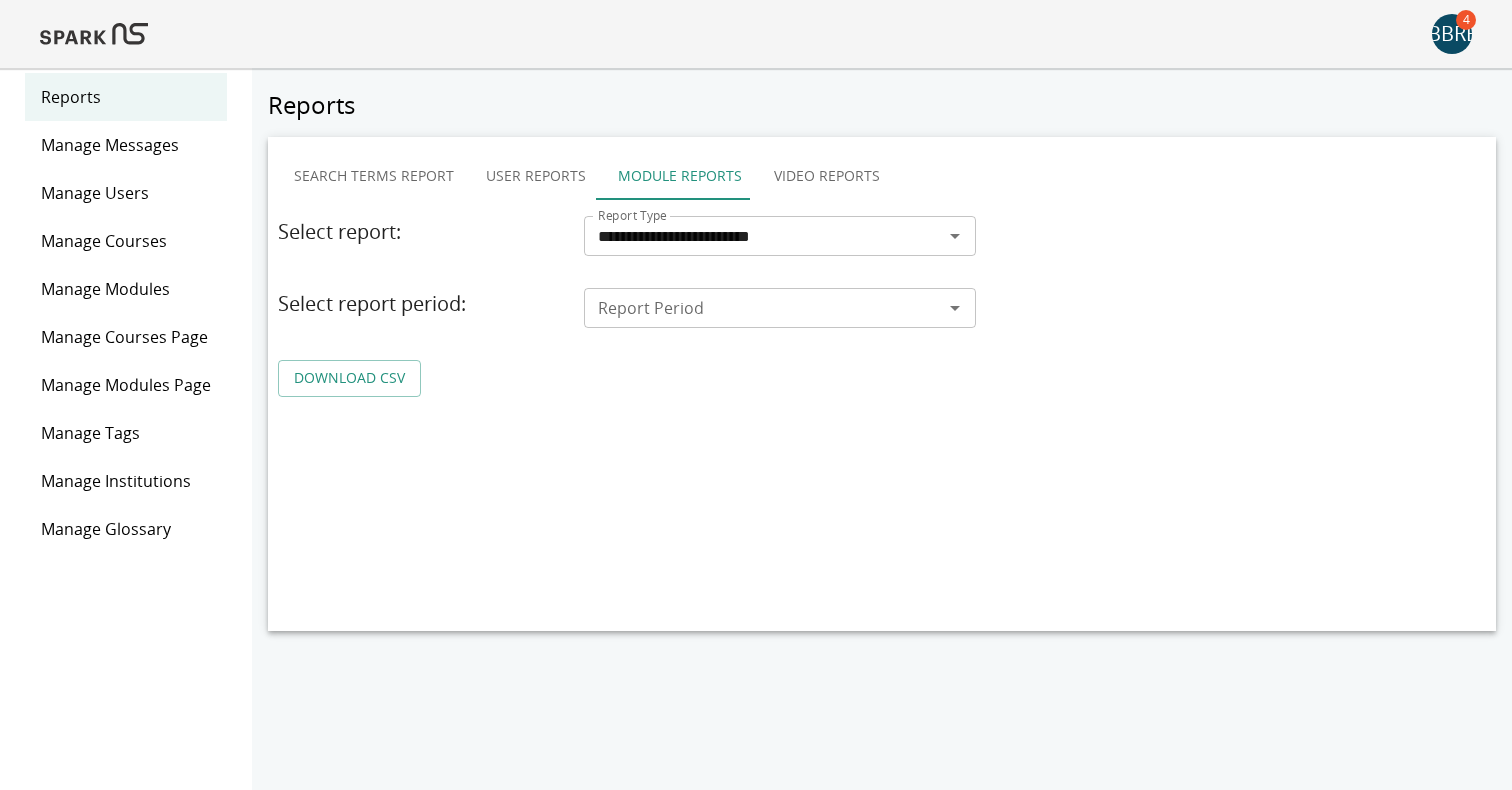 click on "Report Period" at bounding box center [763, 308] 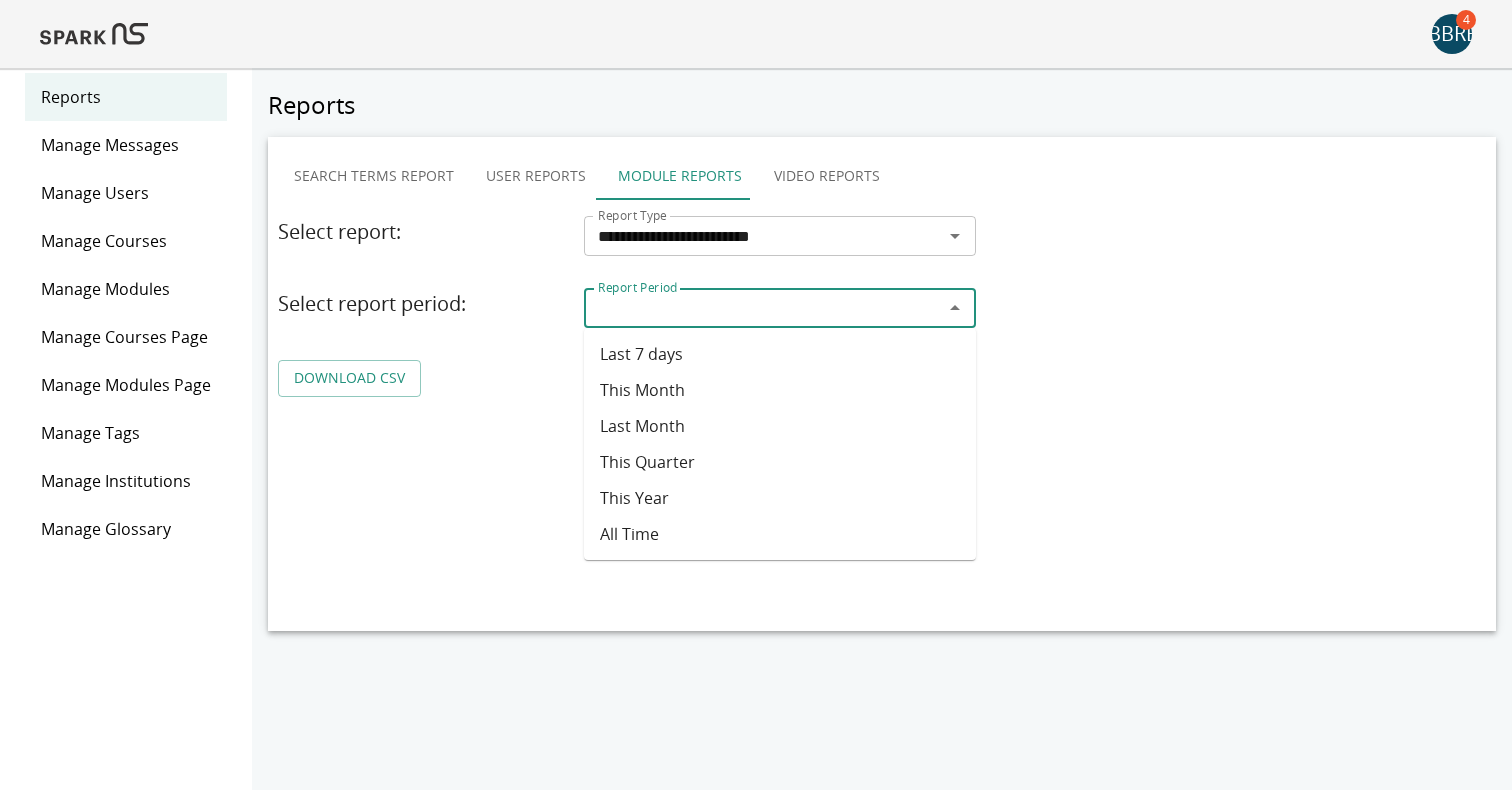 click on "This Quarter" at bounding box center [780, 462] 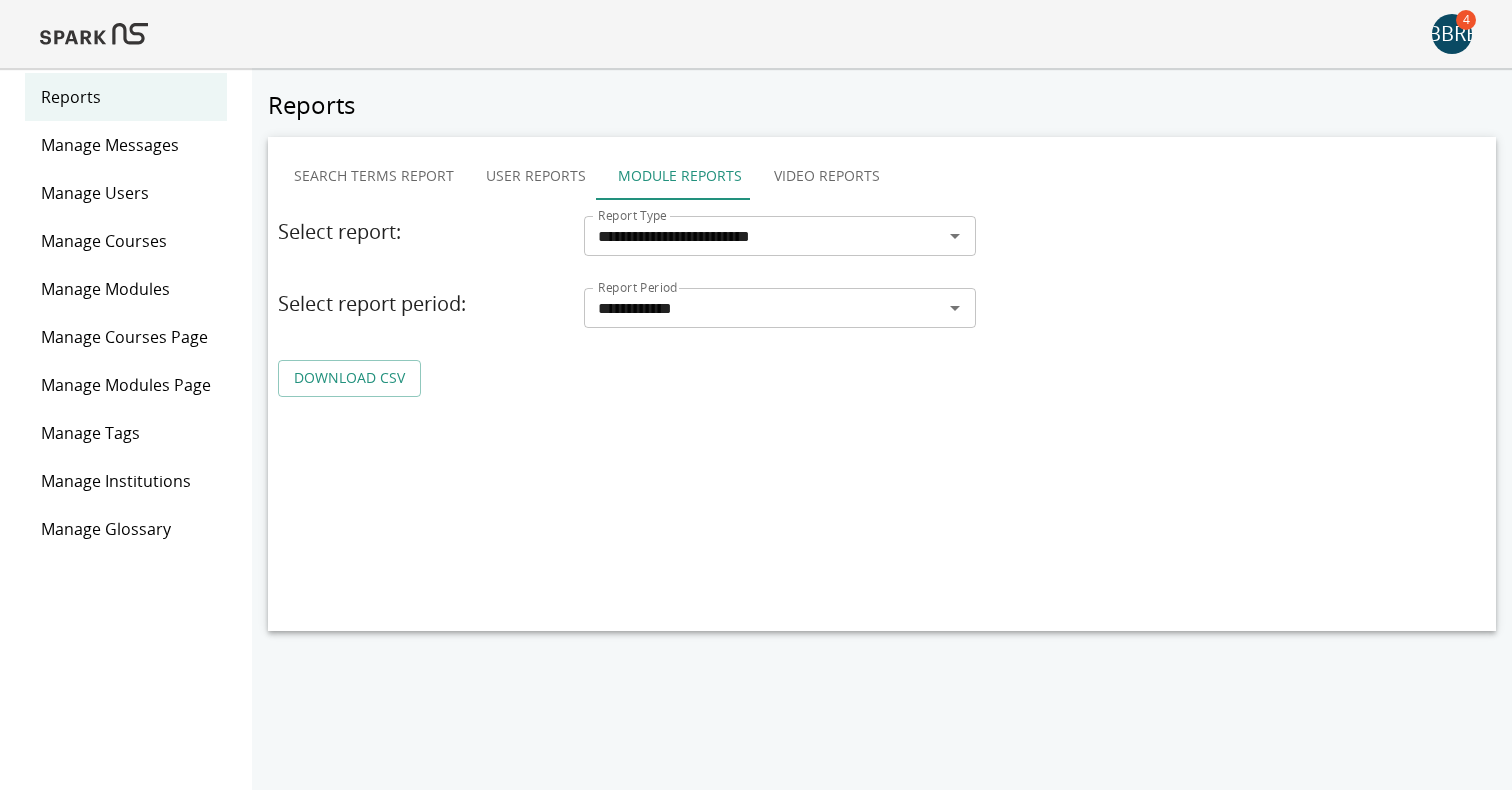 click on "DOWNLOAD CSV" at bounding box center (349, 378) 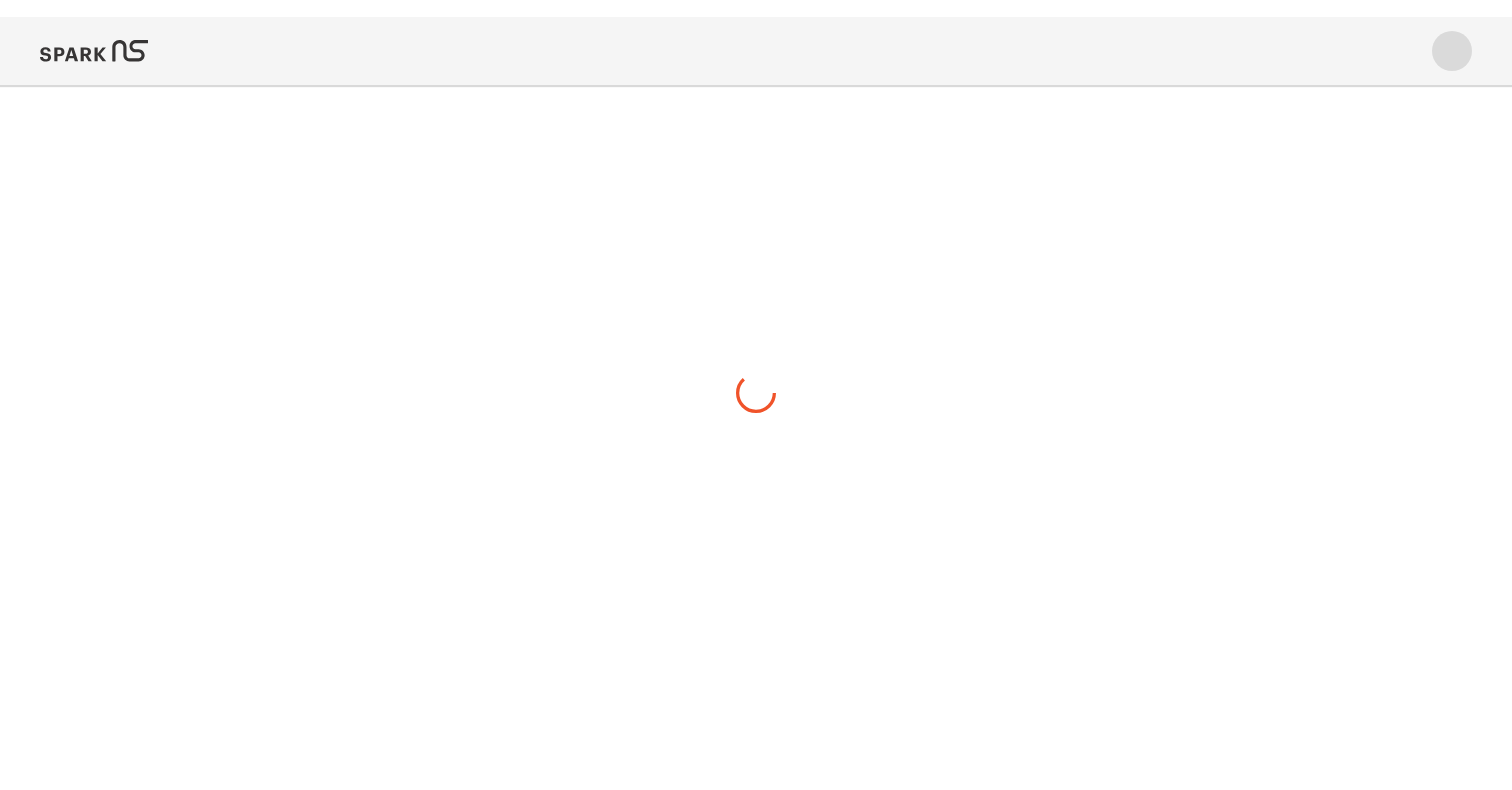 scroll, scrollTop: 0, scrollLeft: 0, axis: both 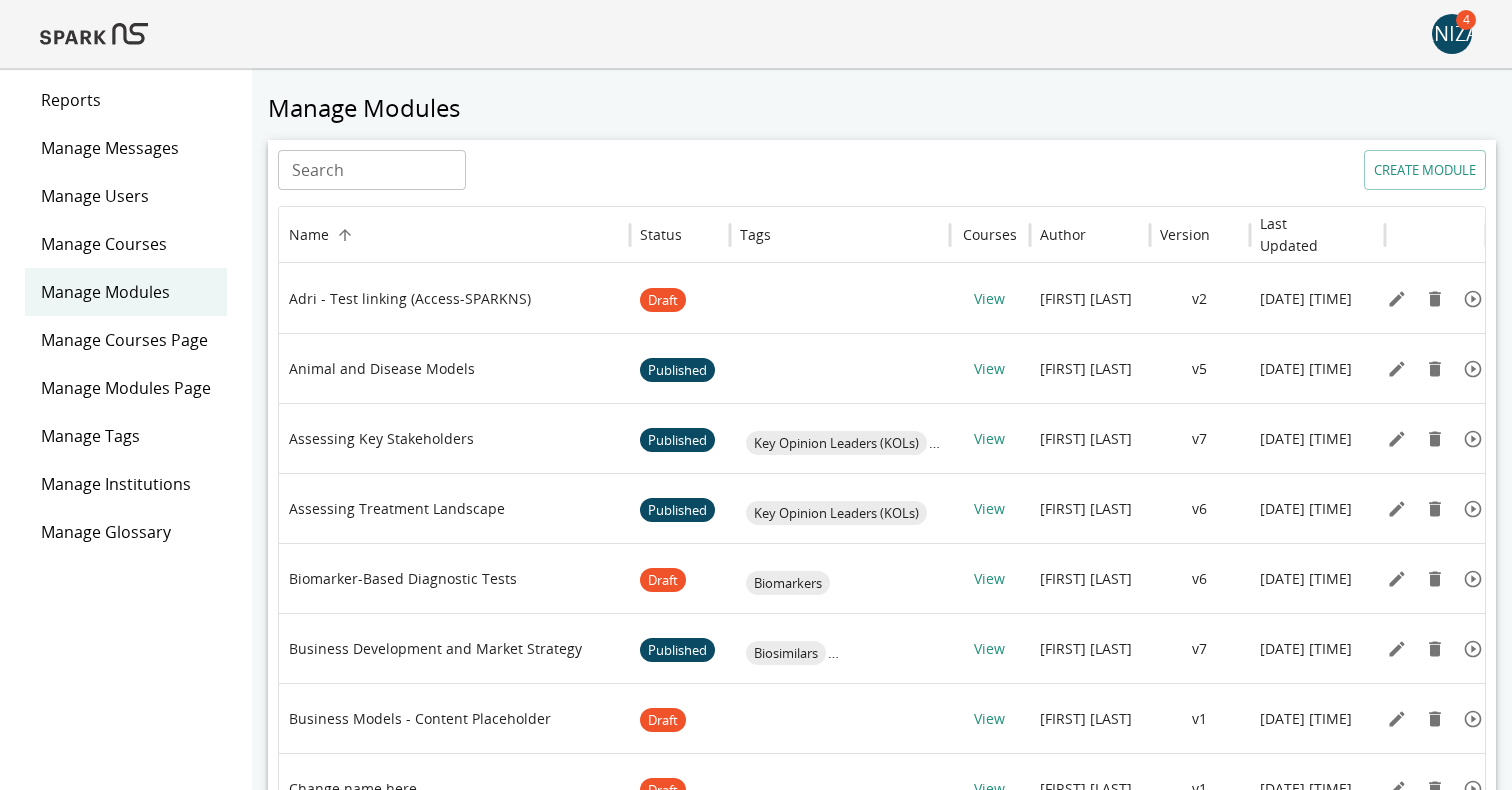 click on "Reports" at bounding box center [126, 100] 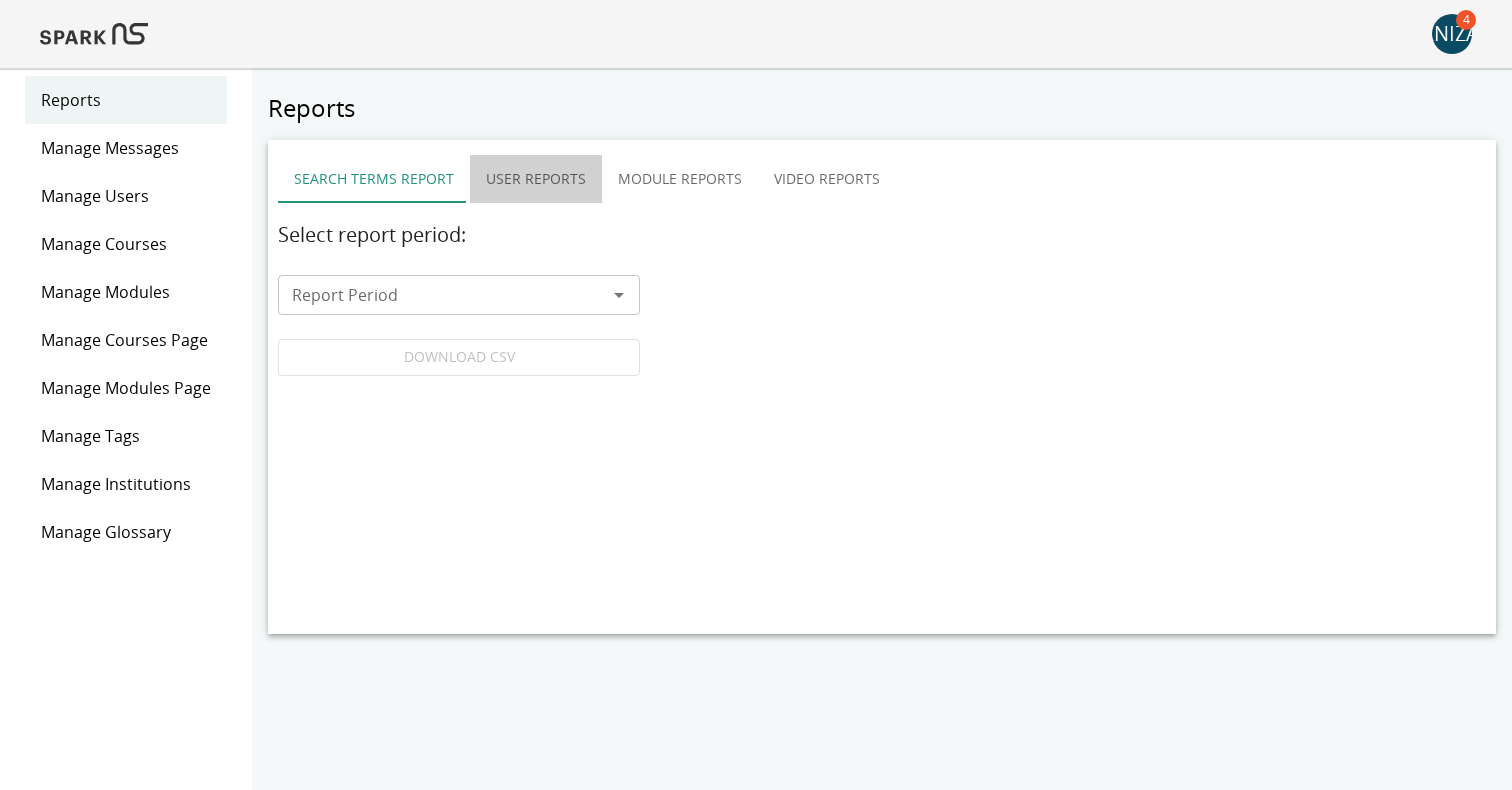 click on "User Reports" at bounding box center [536, 179] 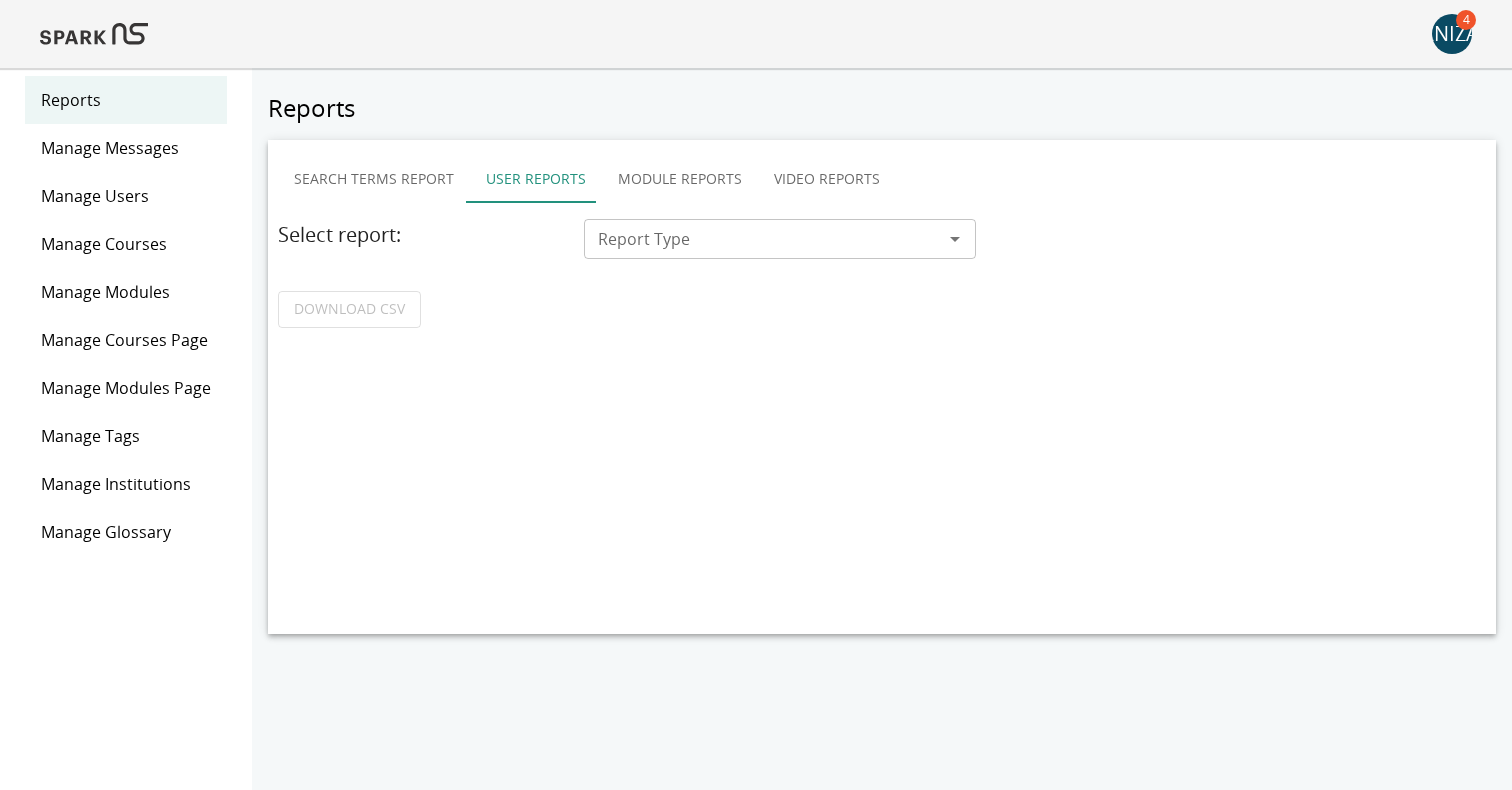 click on "Report Type" at bounding box center (763, 239) 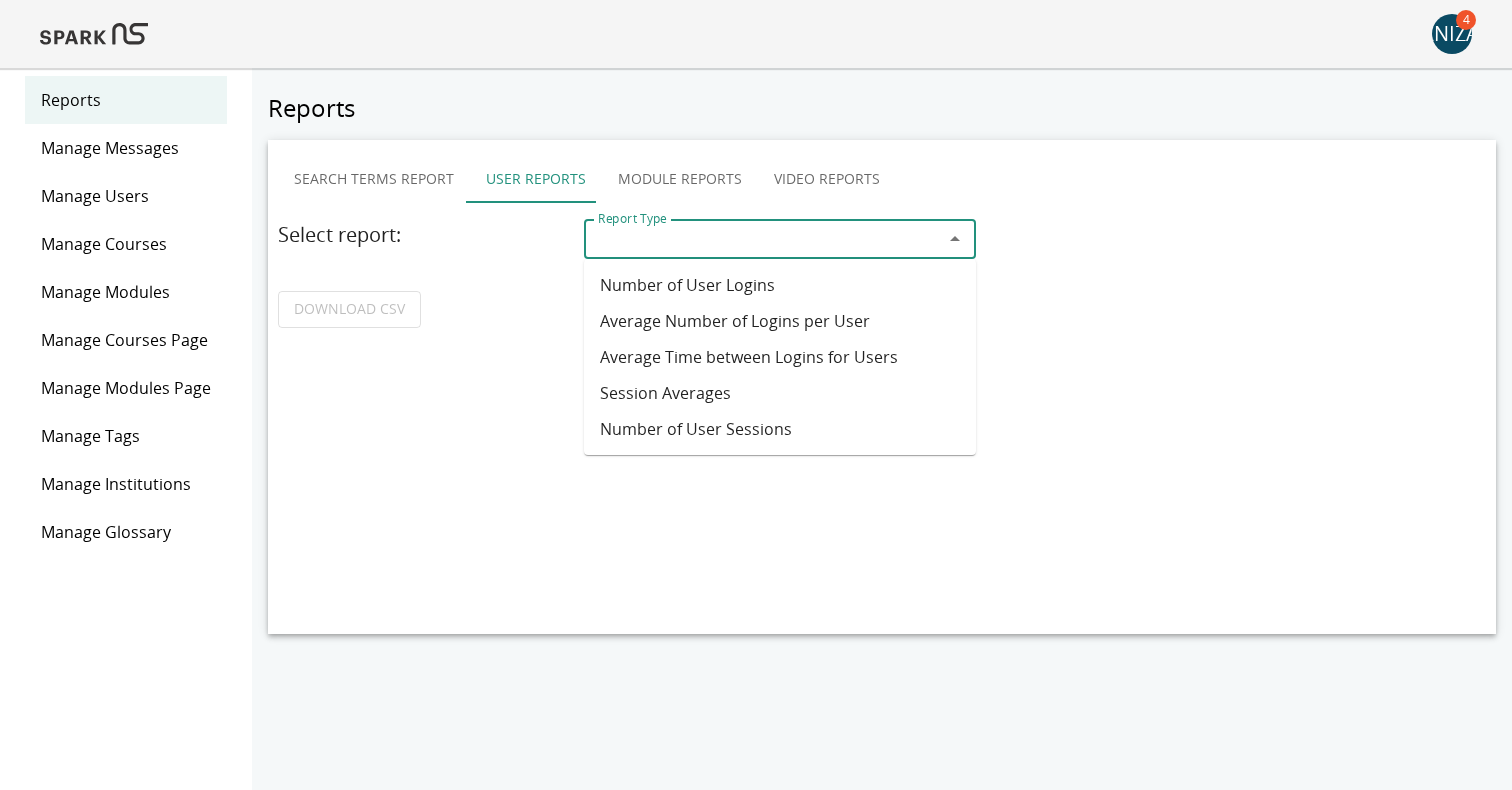 click on "Report Type" at bounding box center (763, 239) 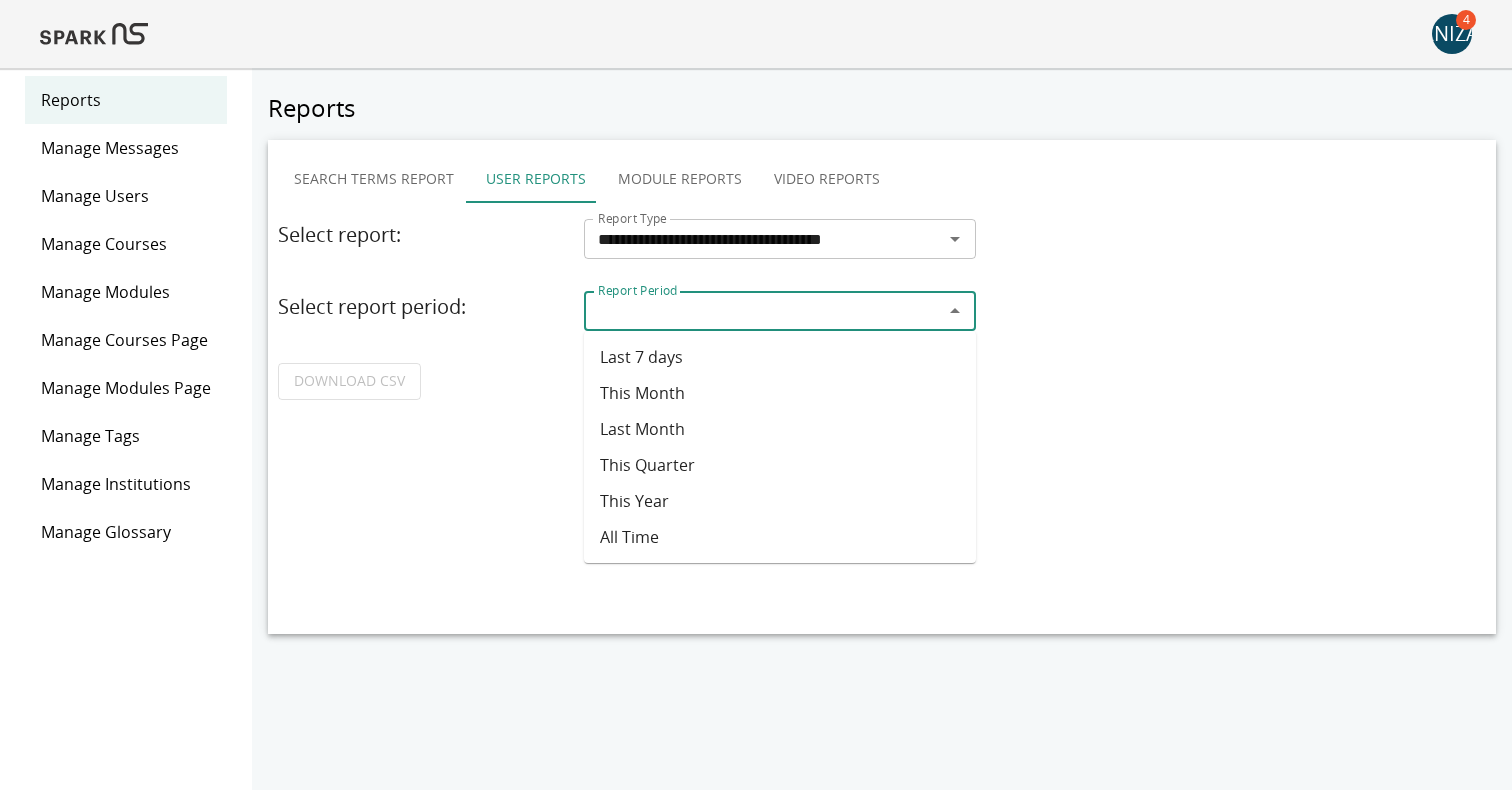 click on "Report Period" at bounding box center [763, 311] 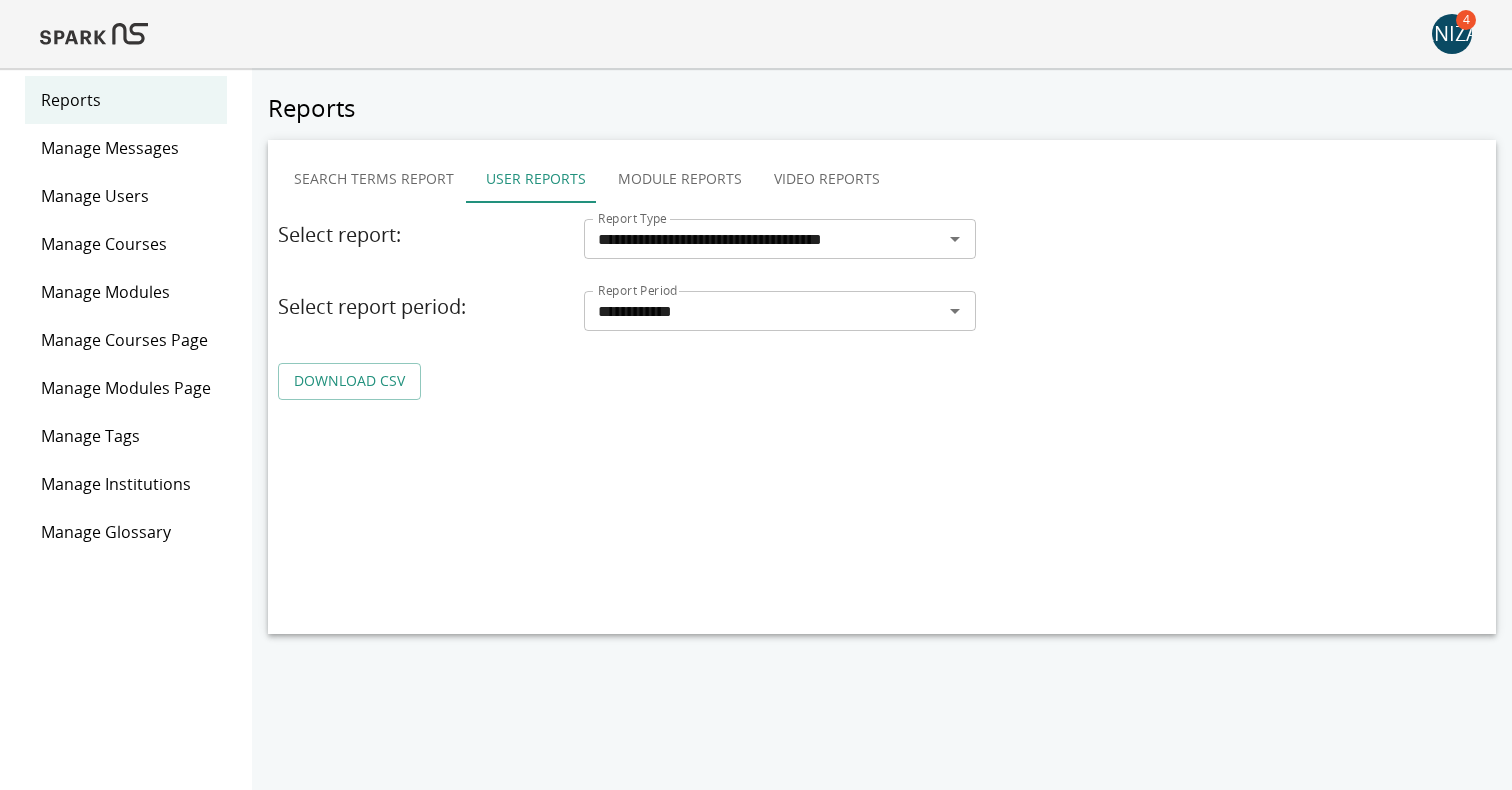 click on "DOWNLOAD CSV" at bounding box center (349, 381) 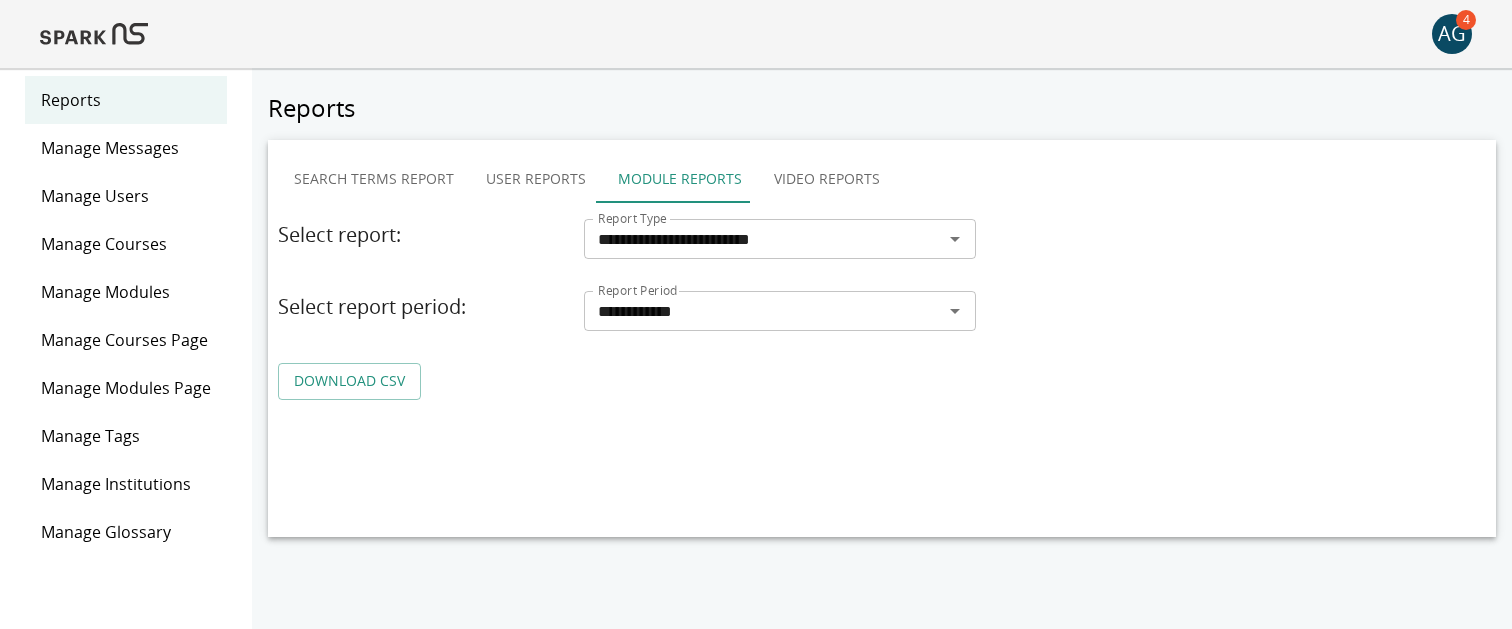 scroll, scrollTop: 3, scrollLeft: 0, axis: vertical 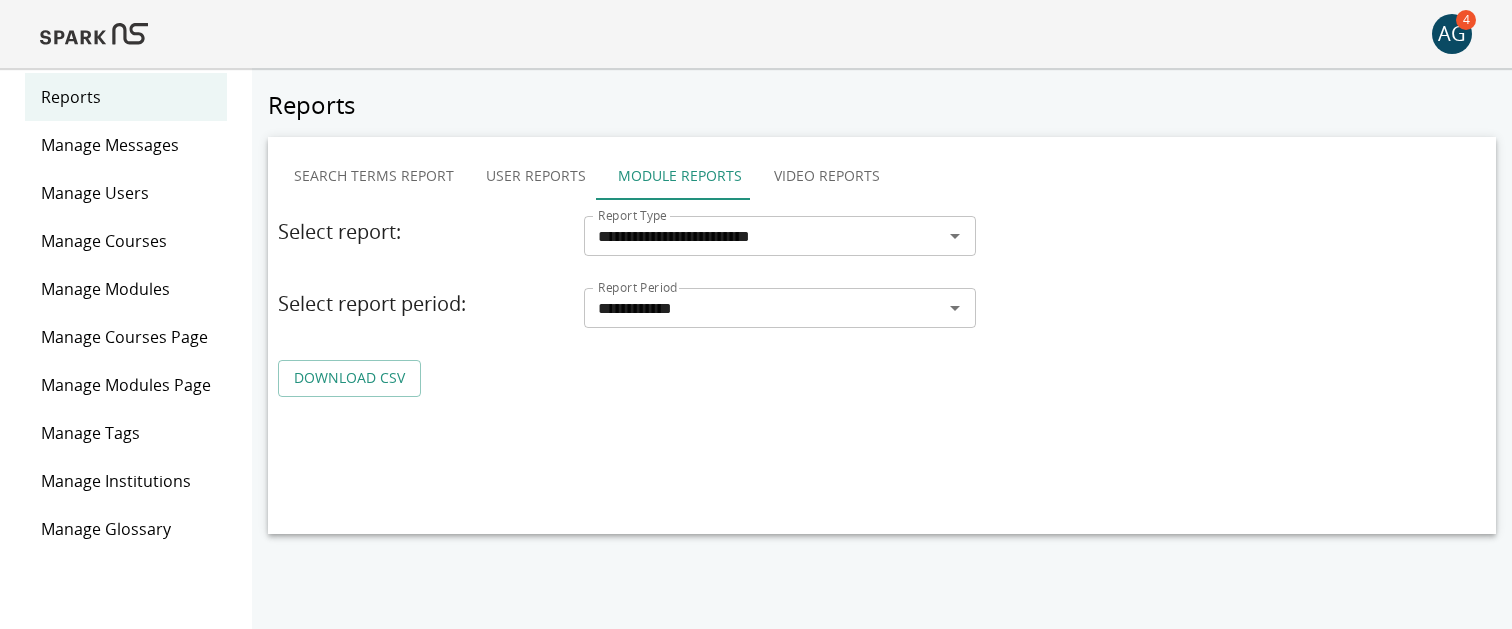 click on "**********" at bounding box center [882, 306] 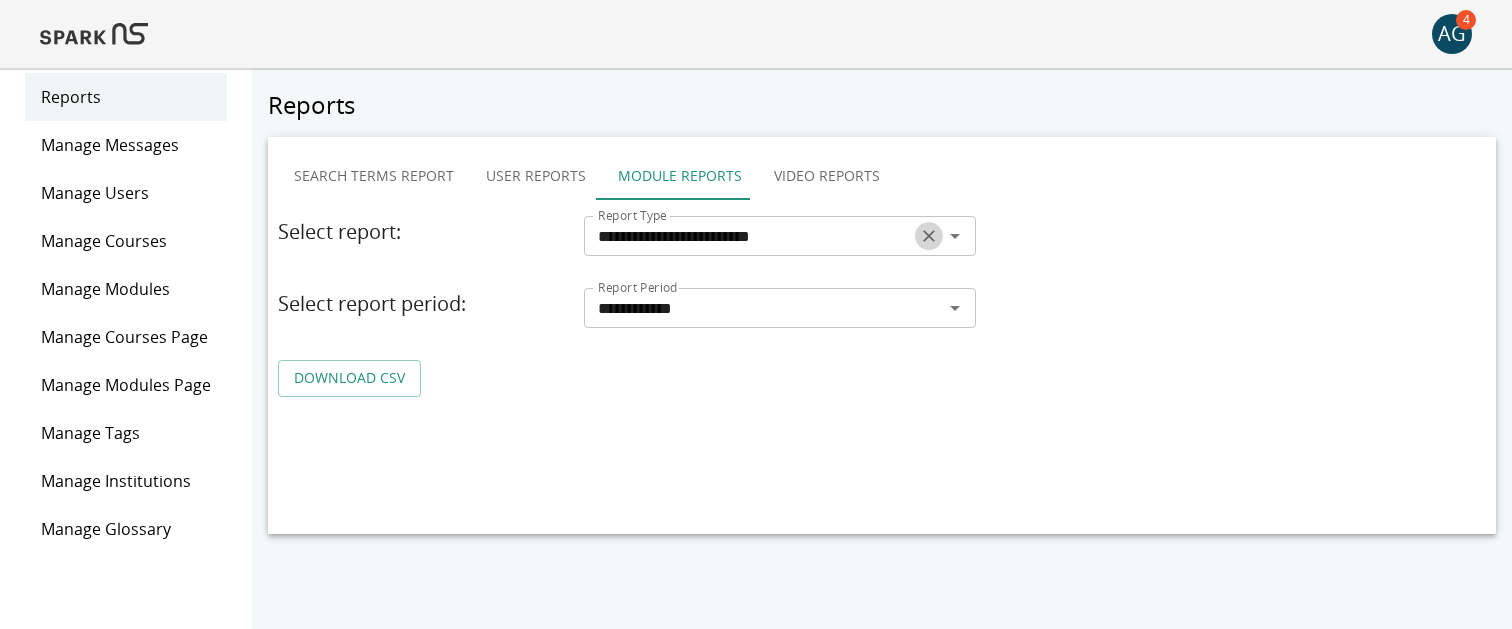 click 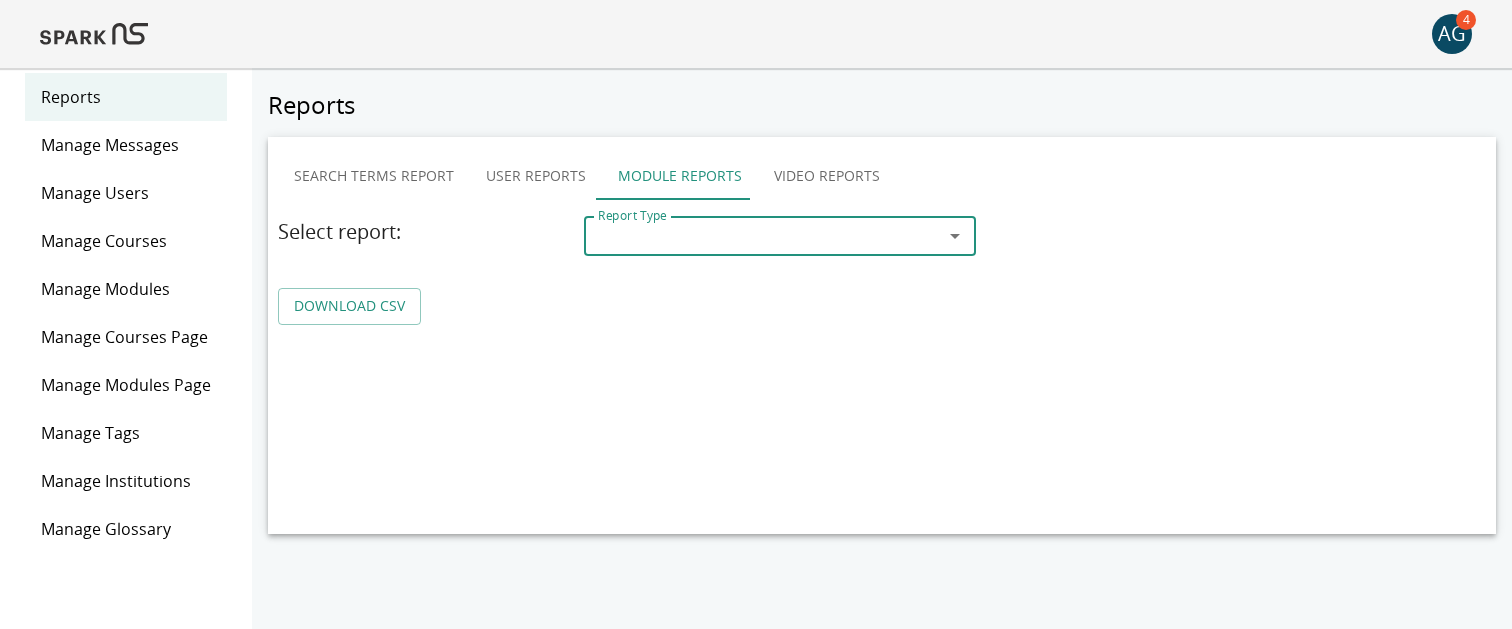 click 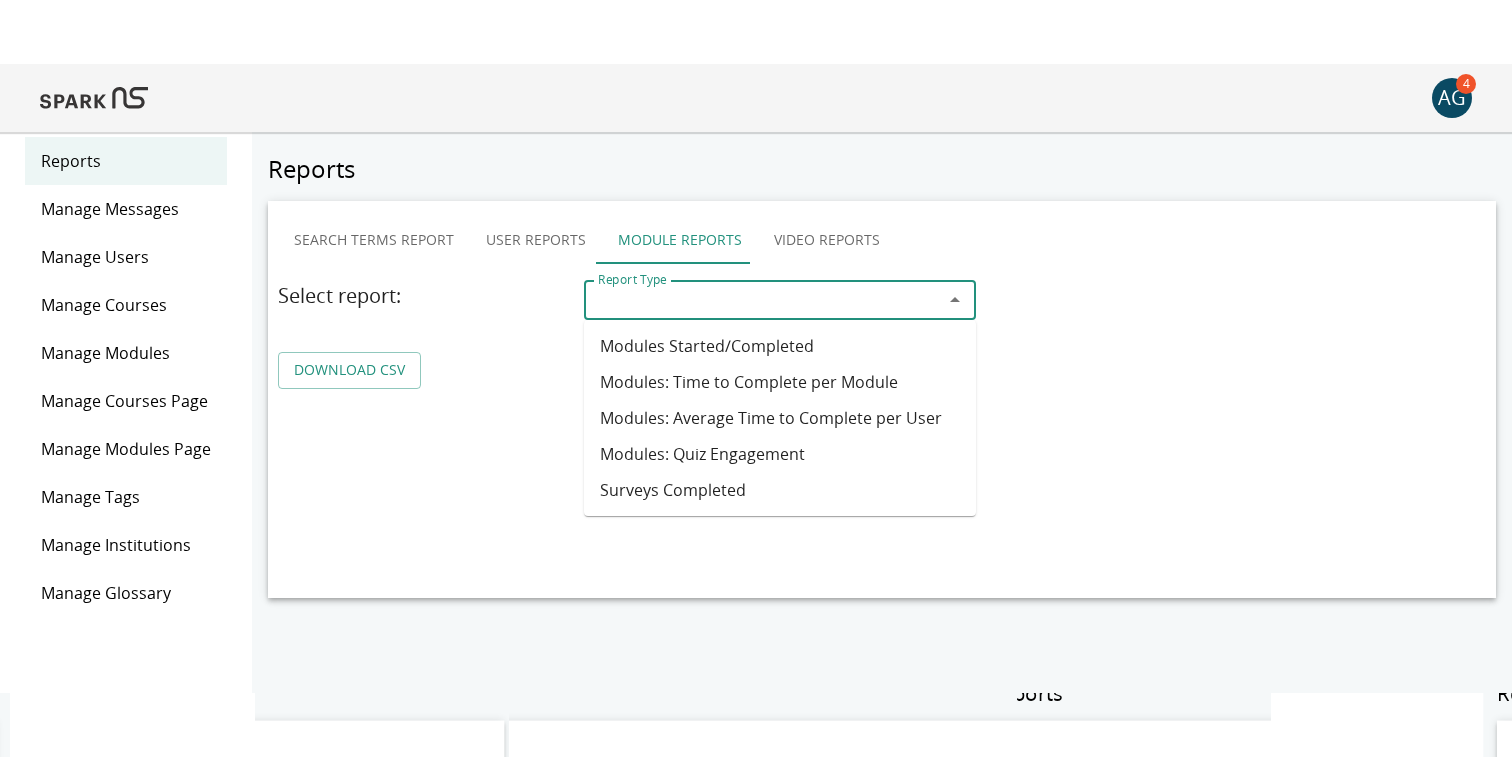 scroll, scrollTop: 0, scrollLeft: 0, axis: both 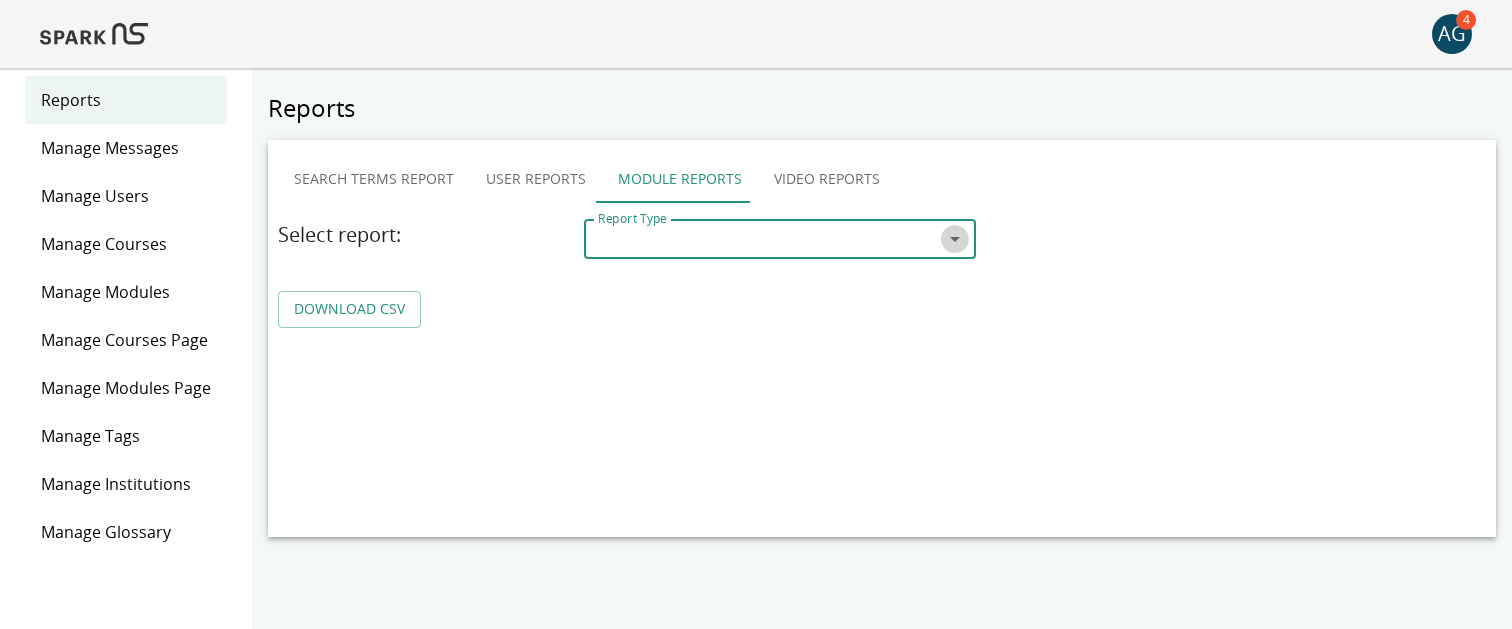 click 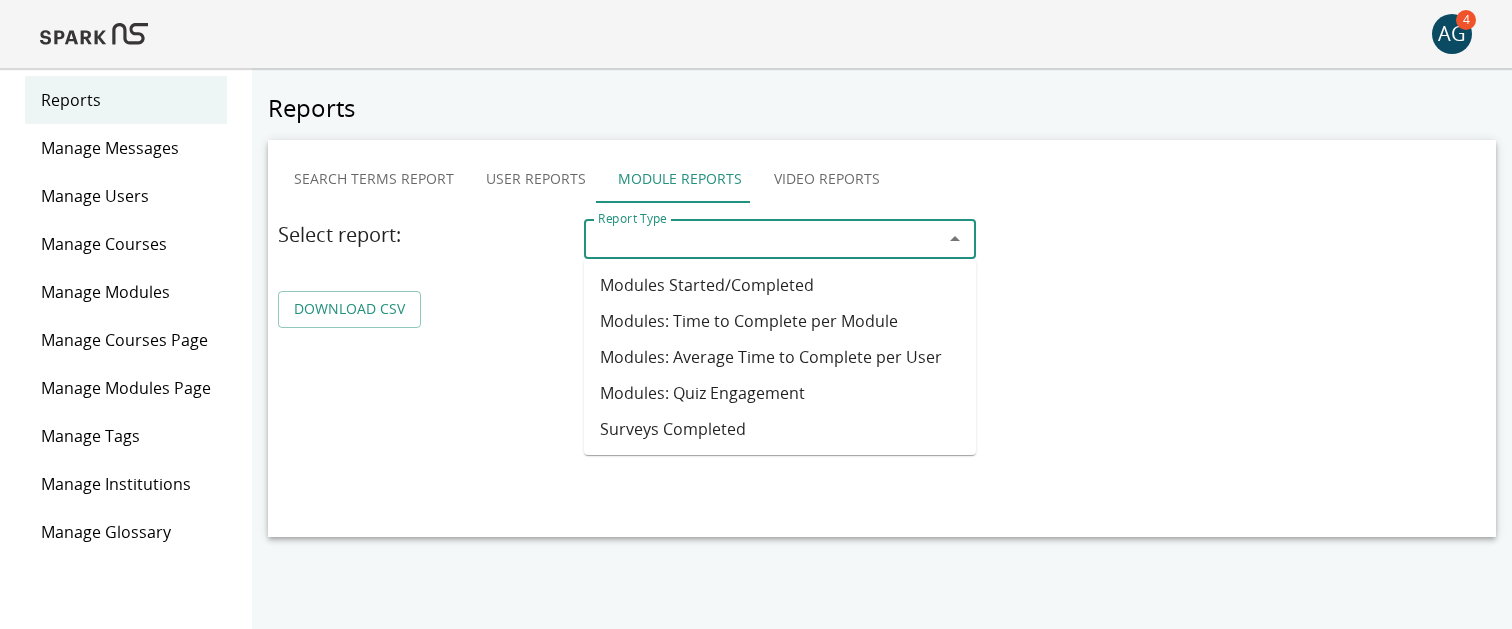 click on "Modules: Average Time to Complete per User" at bounding box center (780, 357) 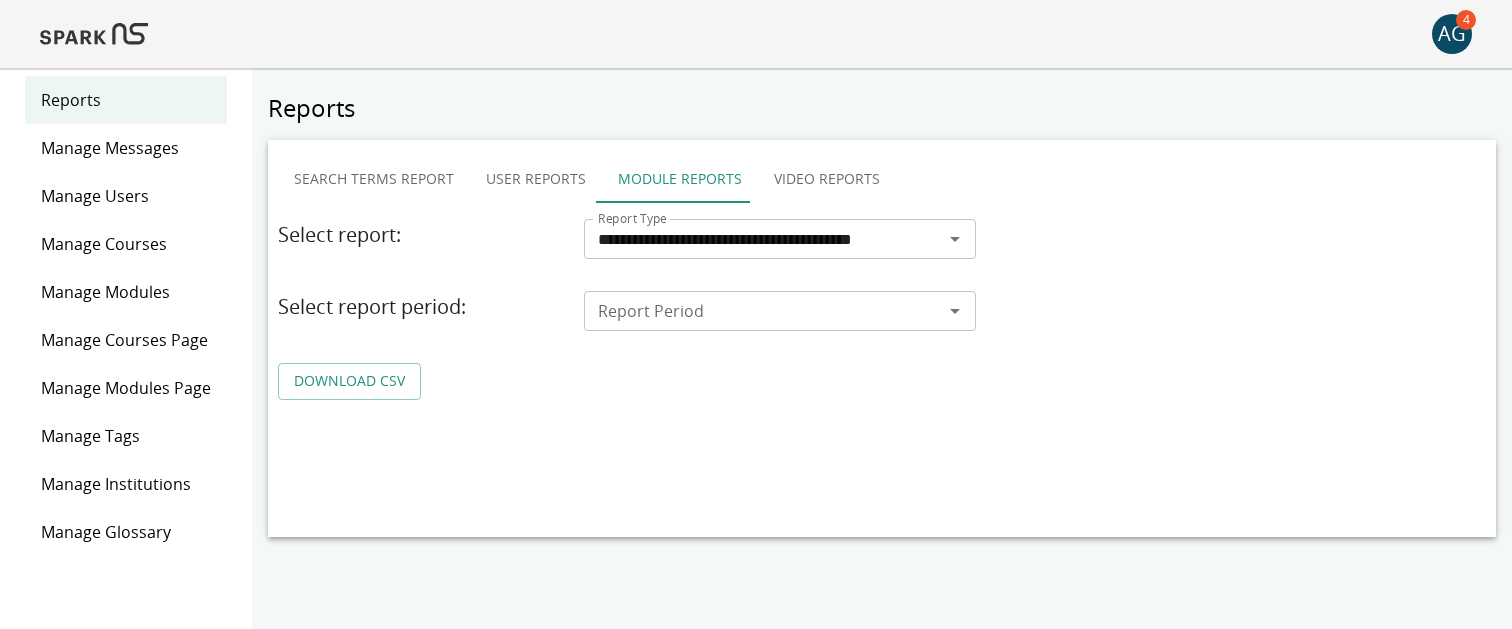 click on "Report Period" at bounding box center (763, 311) 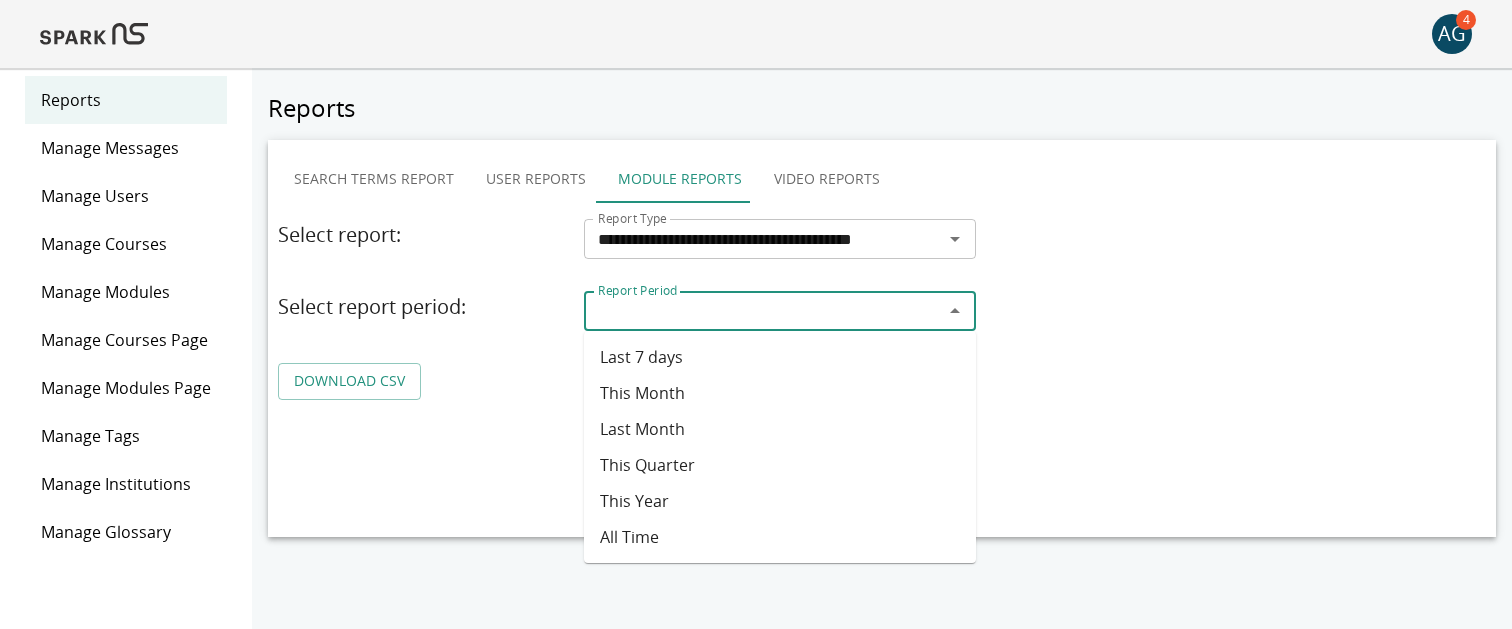 click on "This Quarter" at bounding box center (780, 465) 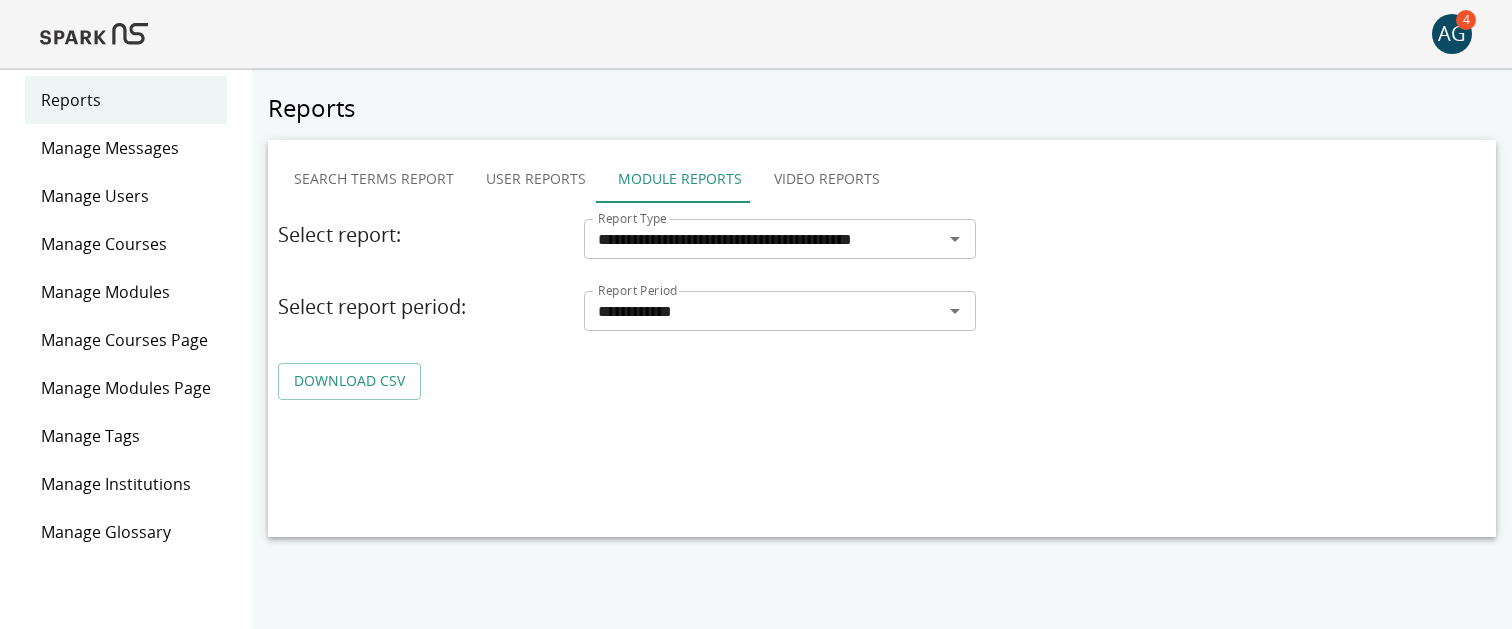 click on "DOWNLOAD CSV" at bounding box center [349, 381] 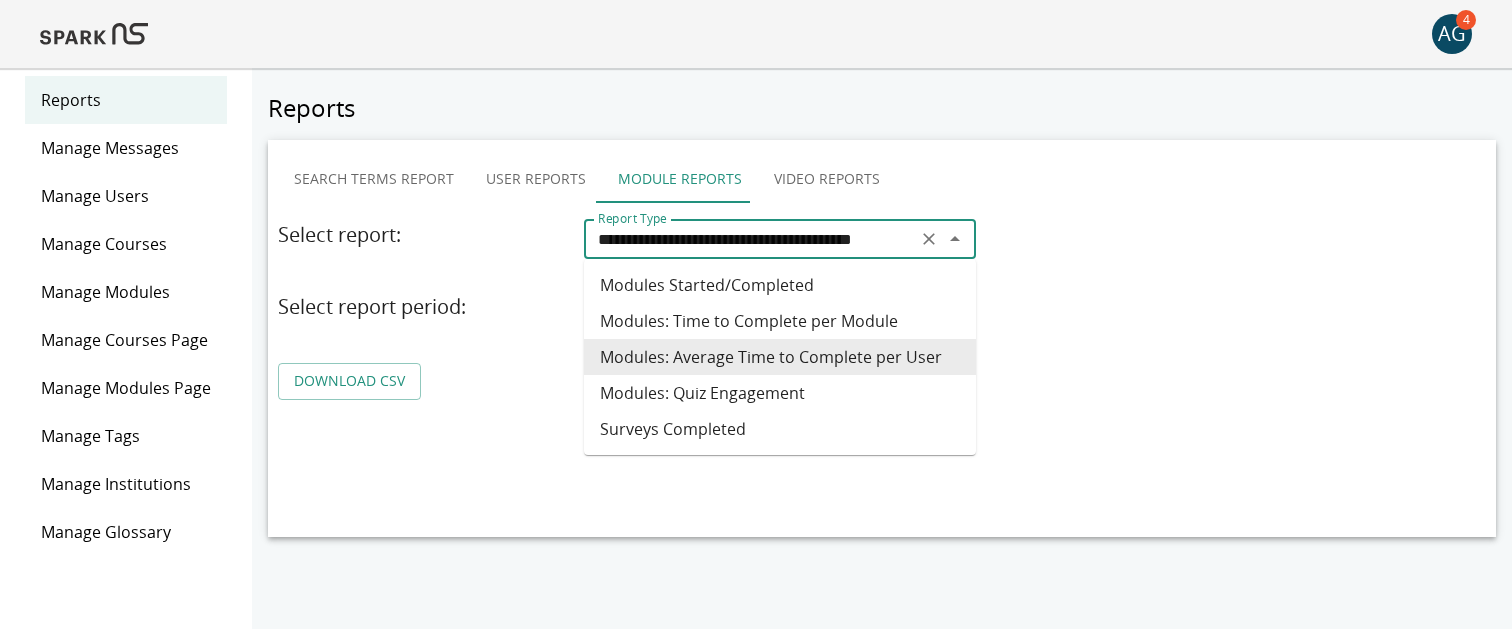 click on "**********" at bounding box center (750, 239) 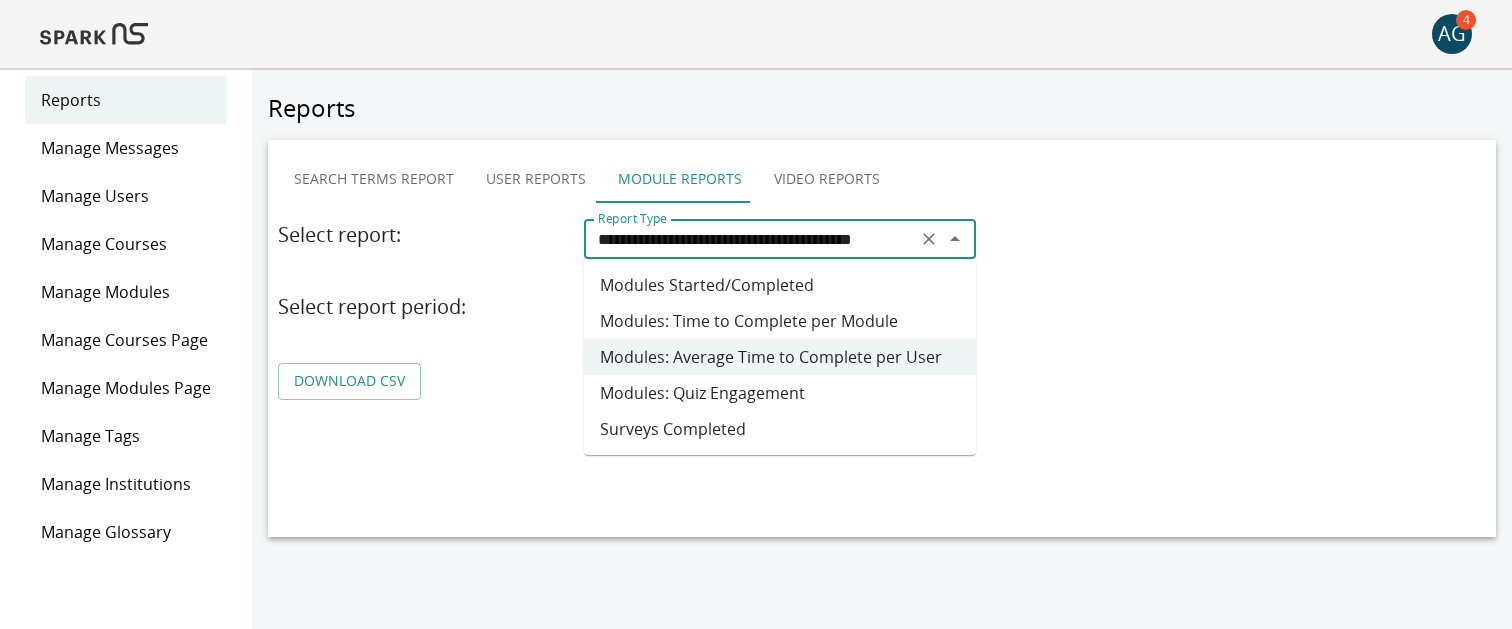 click on "Modules Started/Completed" at bounding box center (780, 285) 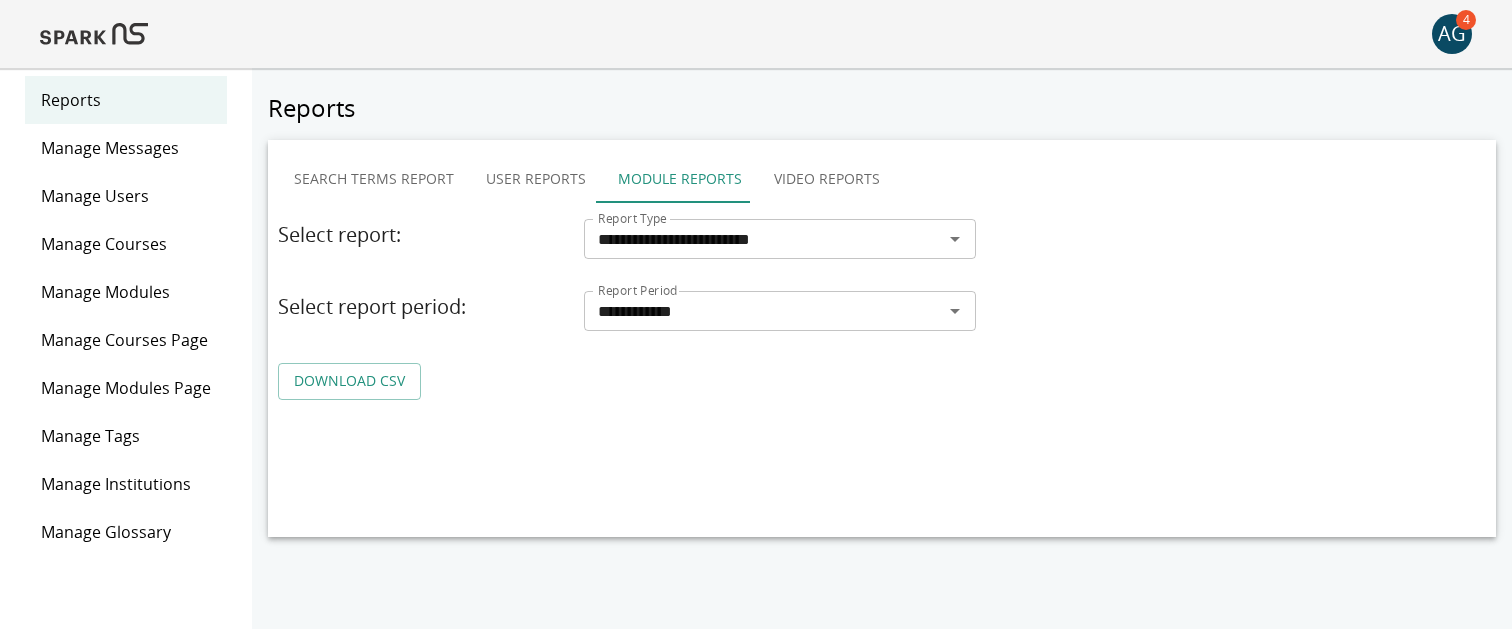 click on "DOWNLOAD CSV" at bounding box center [349, 381] 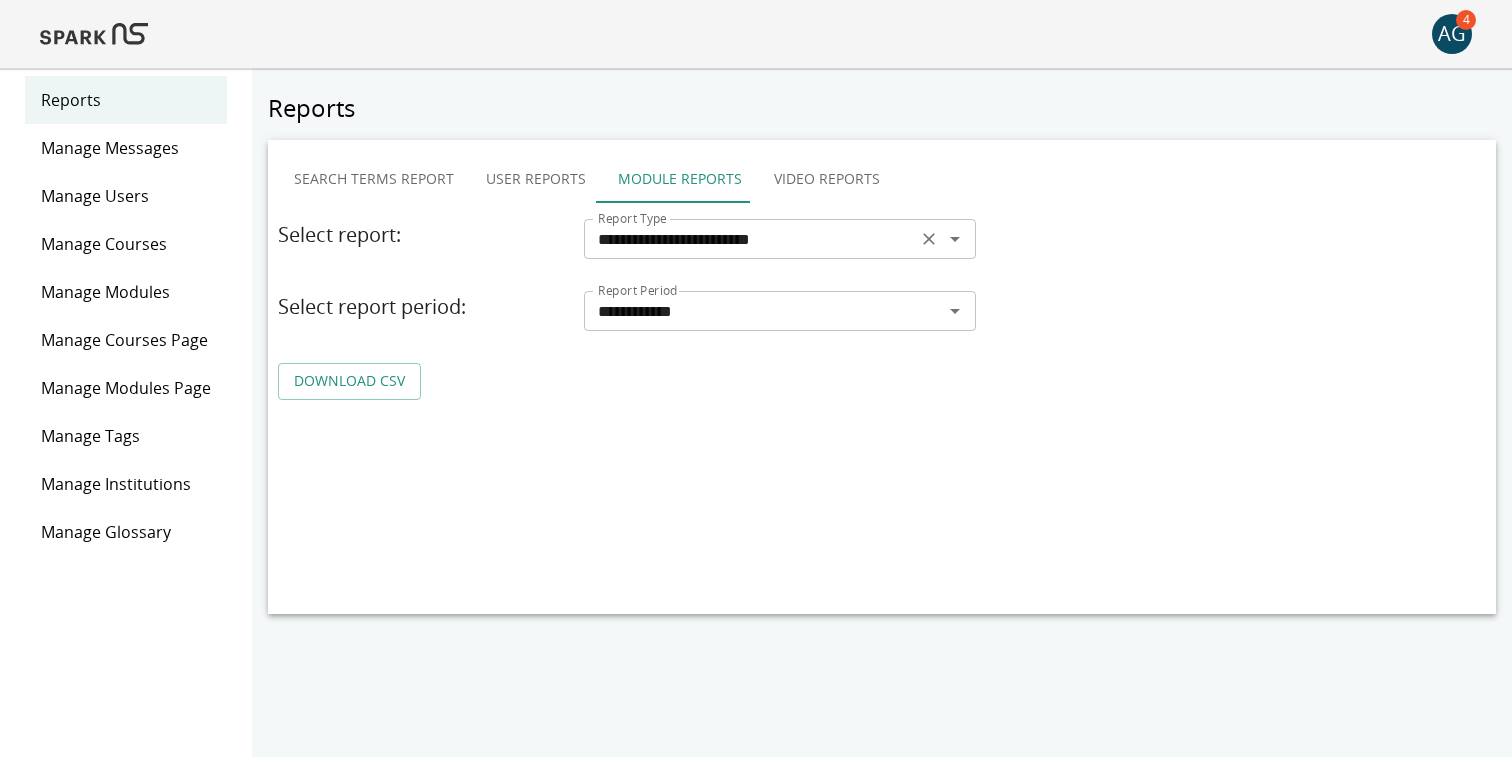 click on "**********" at bounding box center [750, 239] 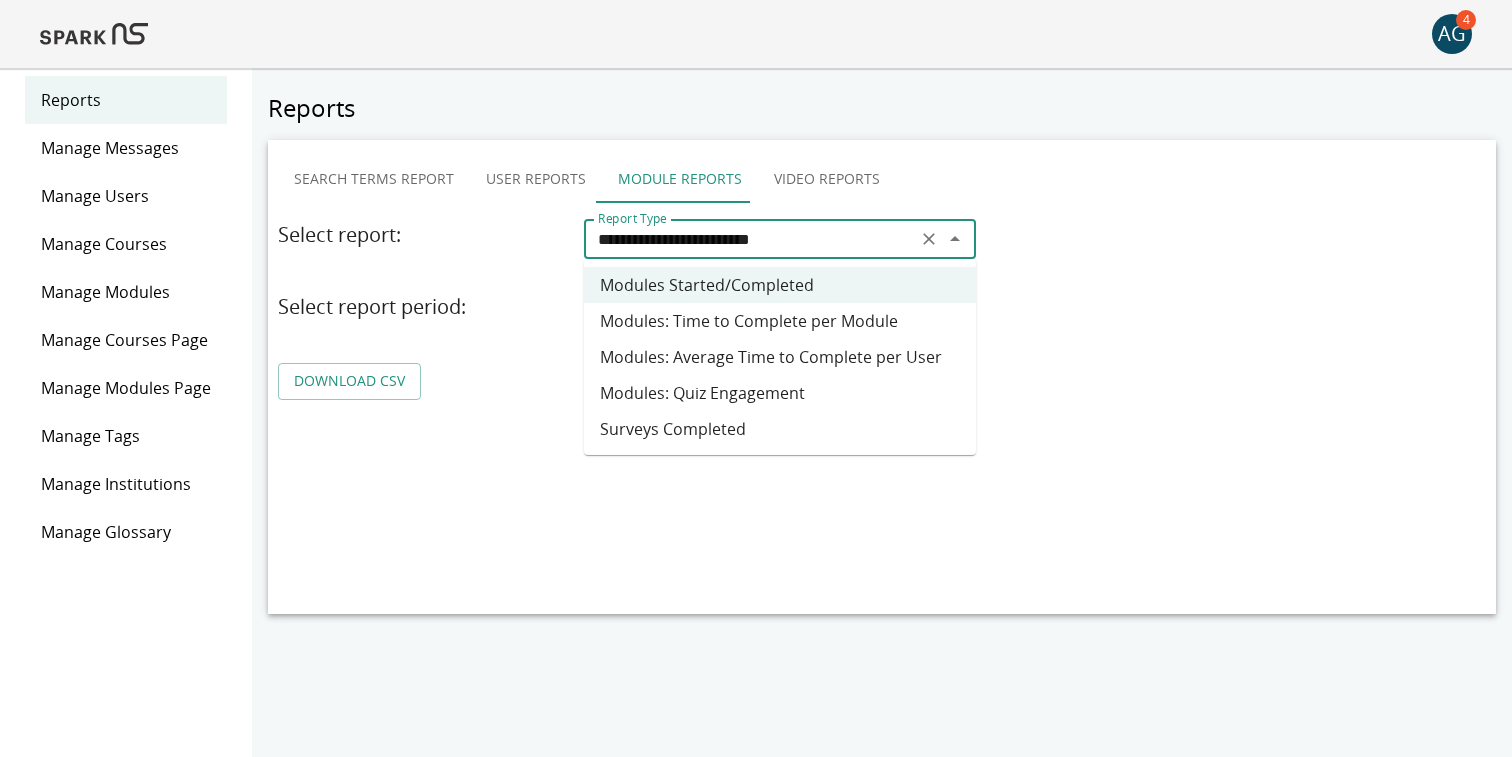 click on "Modules: Time to Complete per Module" at bounding box center (780, 321) 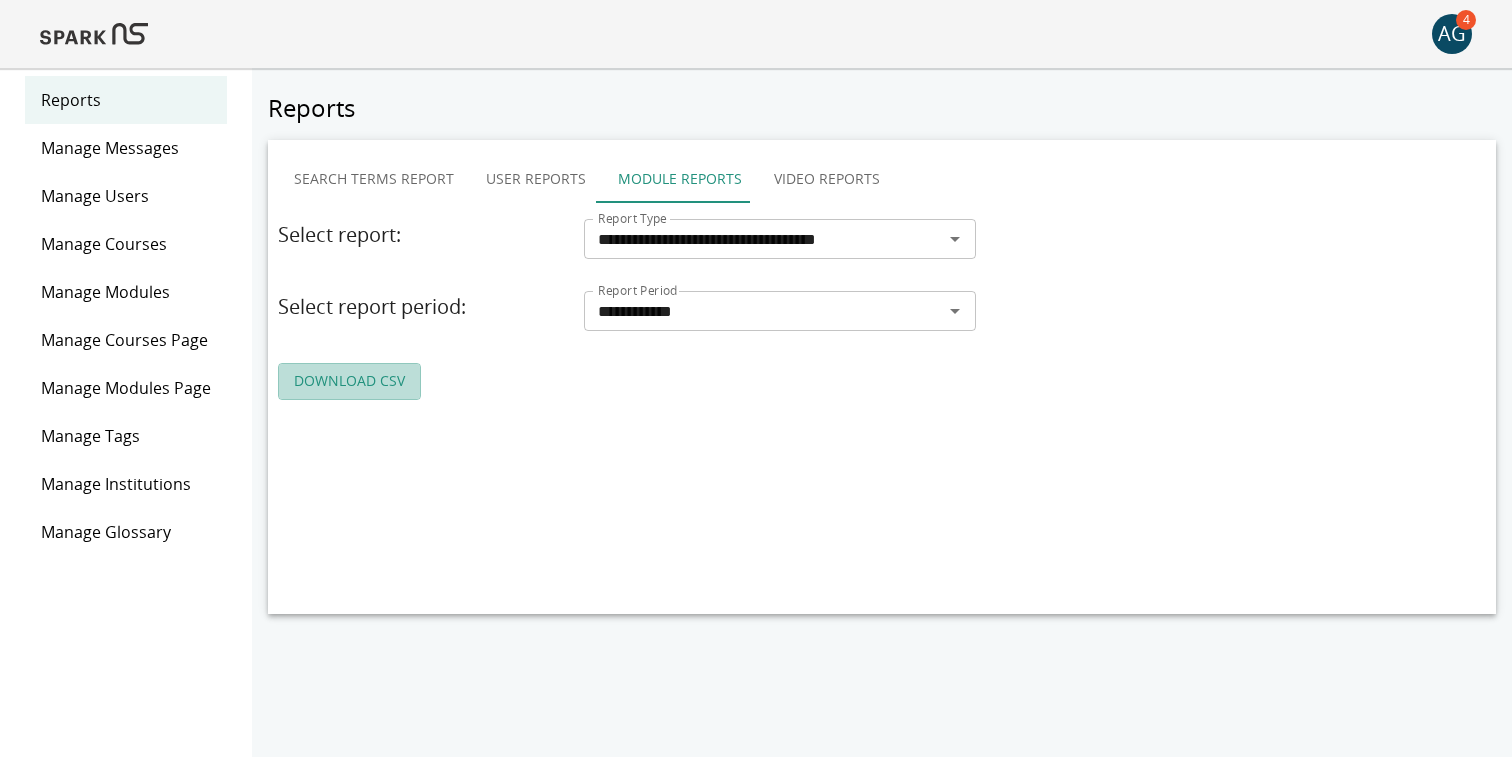 click on "DOWNLOAD CSV" at bounding box center [349, 381] 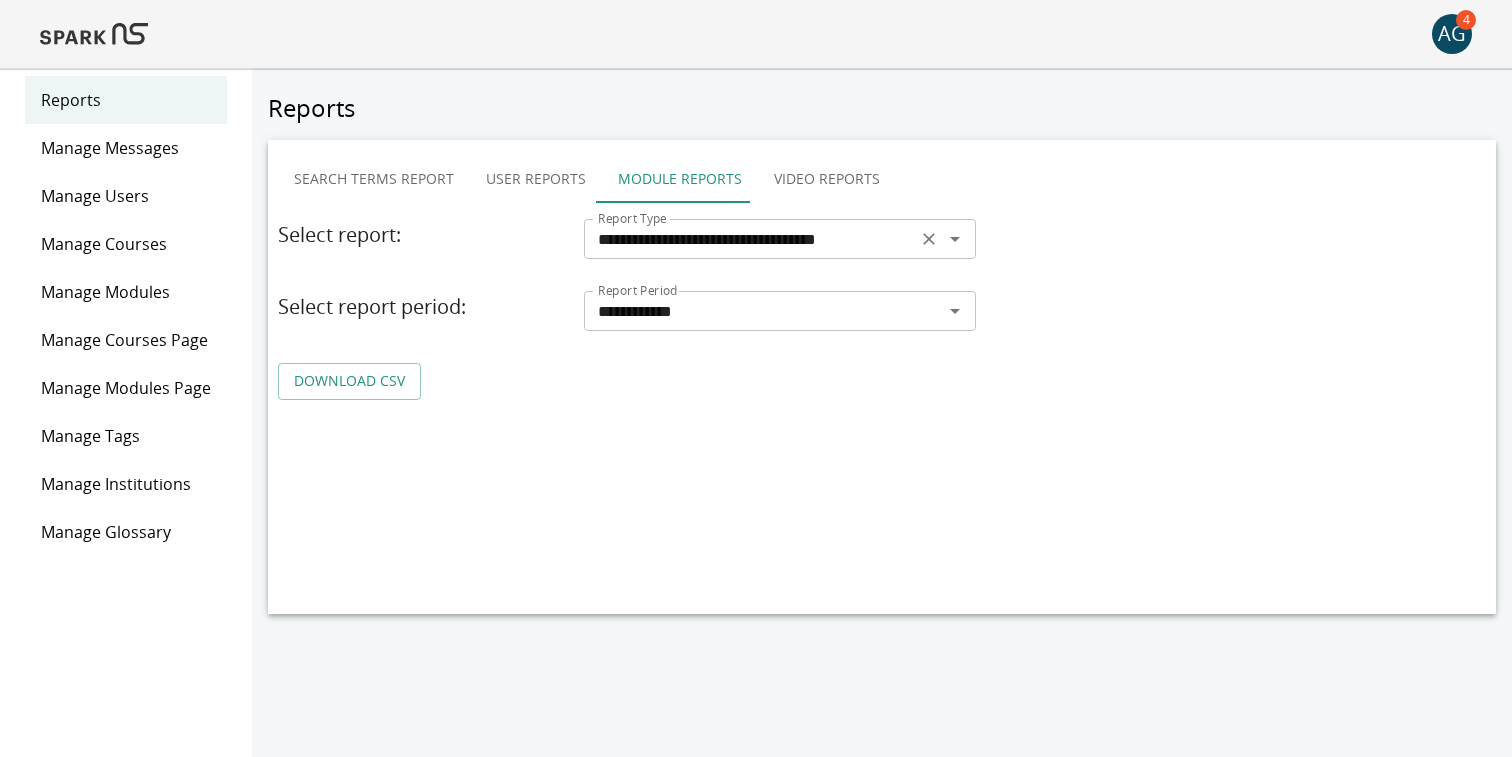 click on "**********" at bounding box center [750, 239] 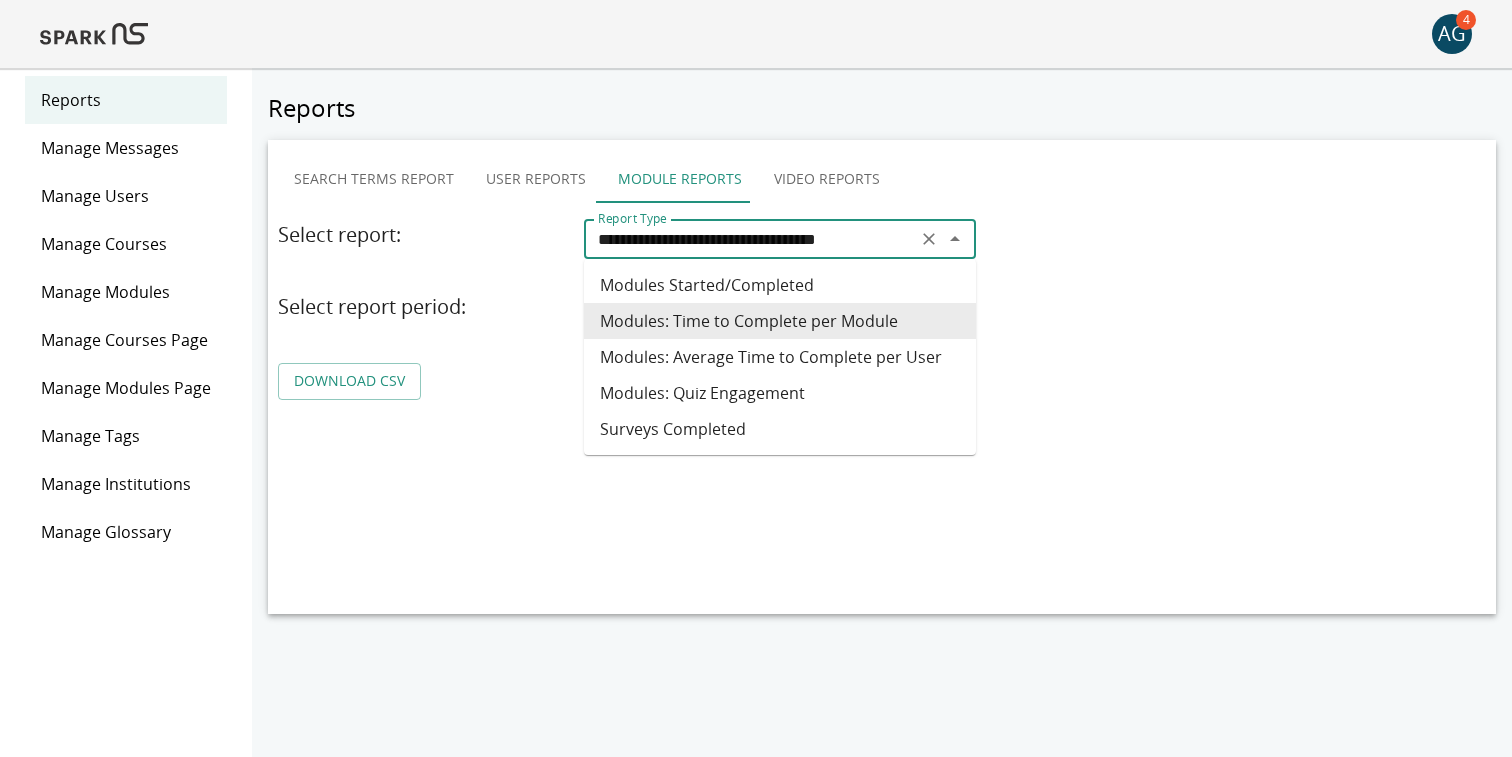 click on "Search Terms Report User Reports Module Reports Video Reports" at bounding box center (882, 179) 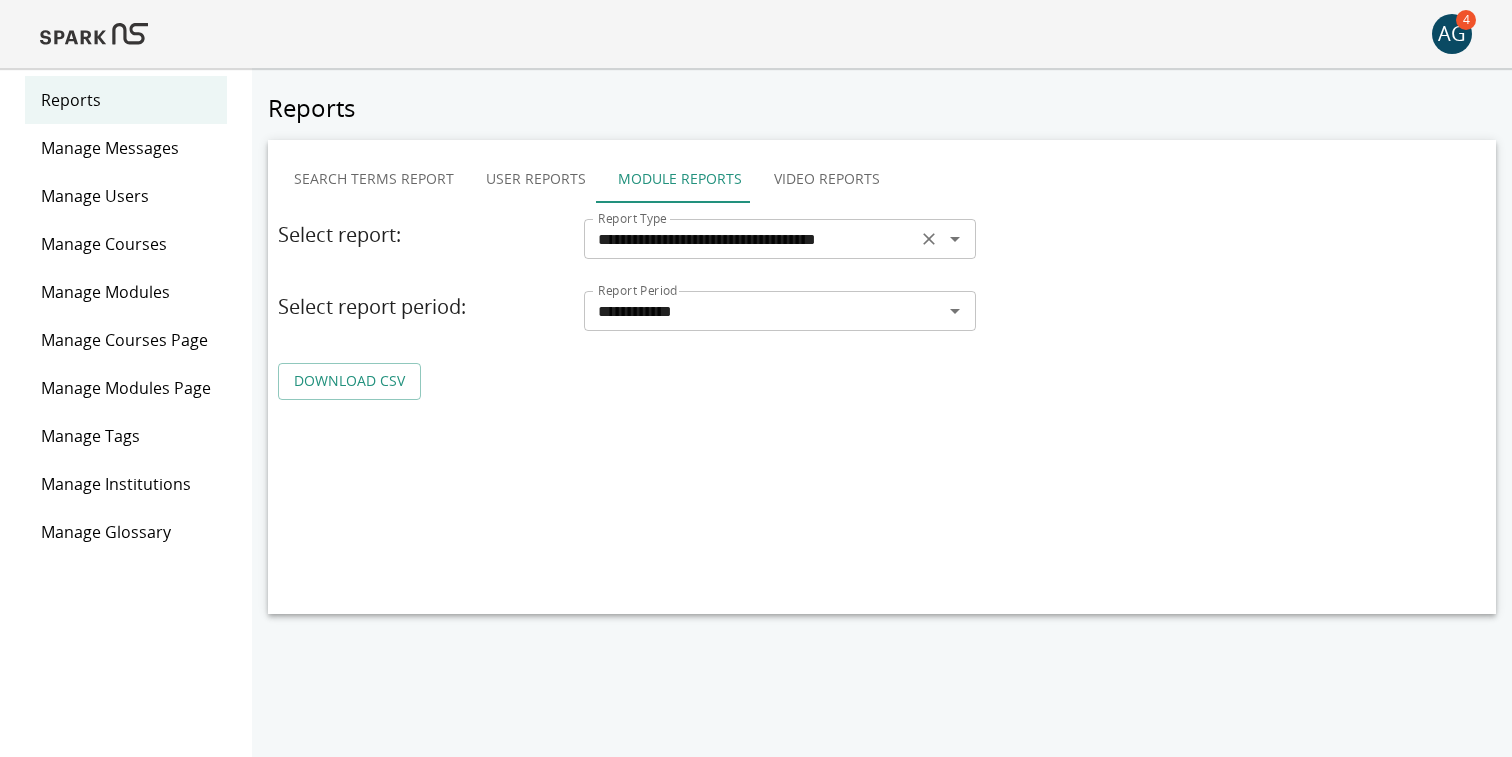click on "**********" at bounding box center (750, 239) 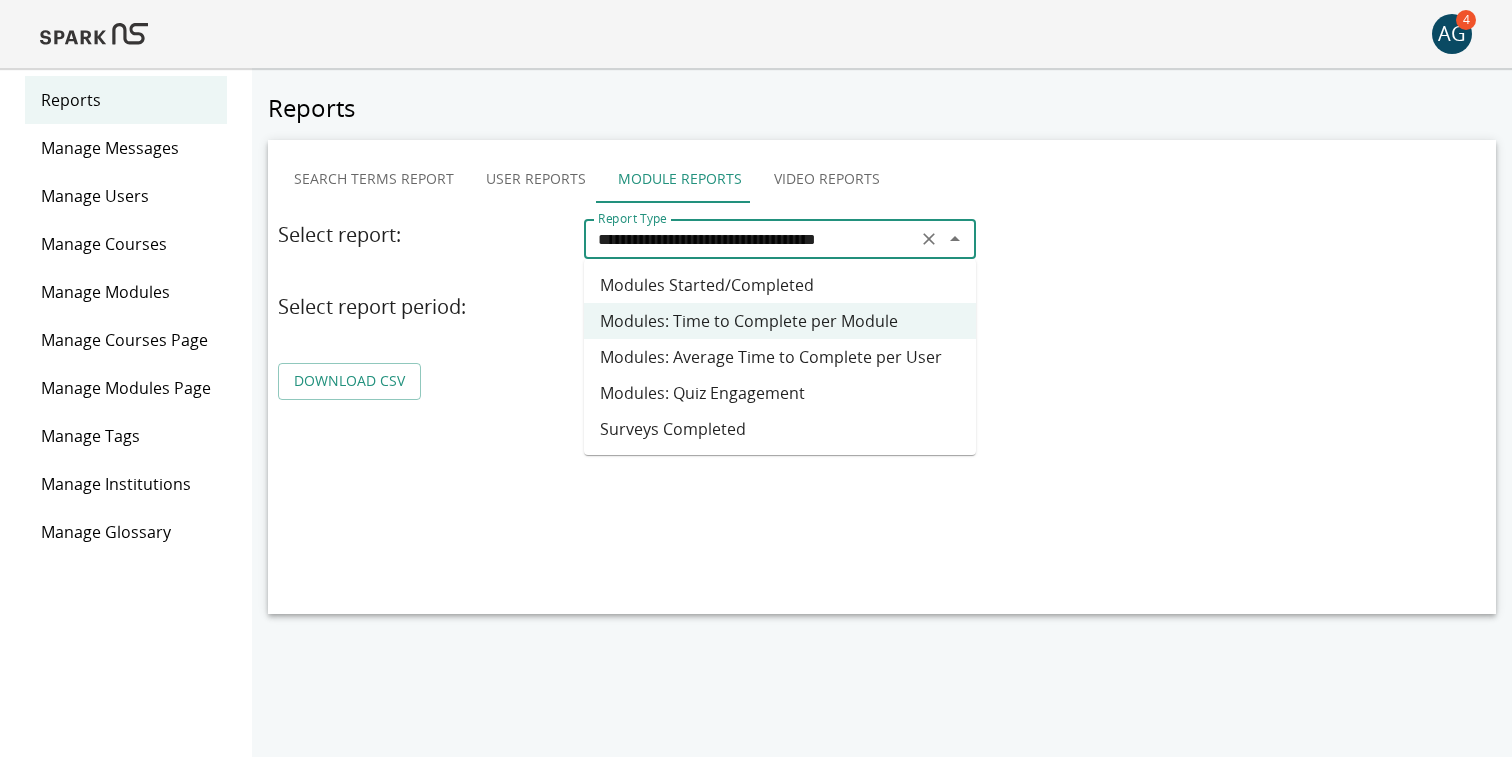 click on "Modules: Average Time to Complete per User" at bounding box center [780, 357] 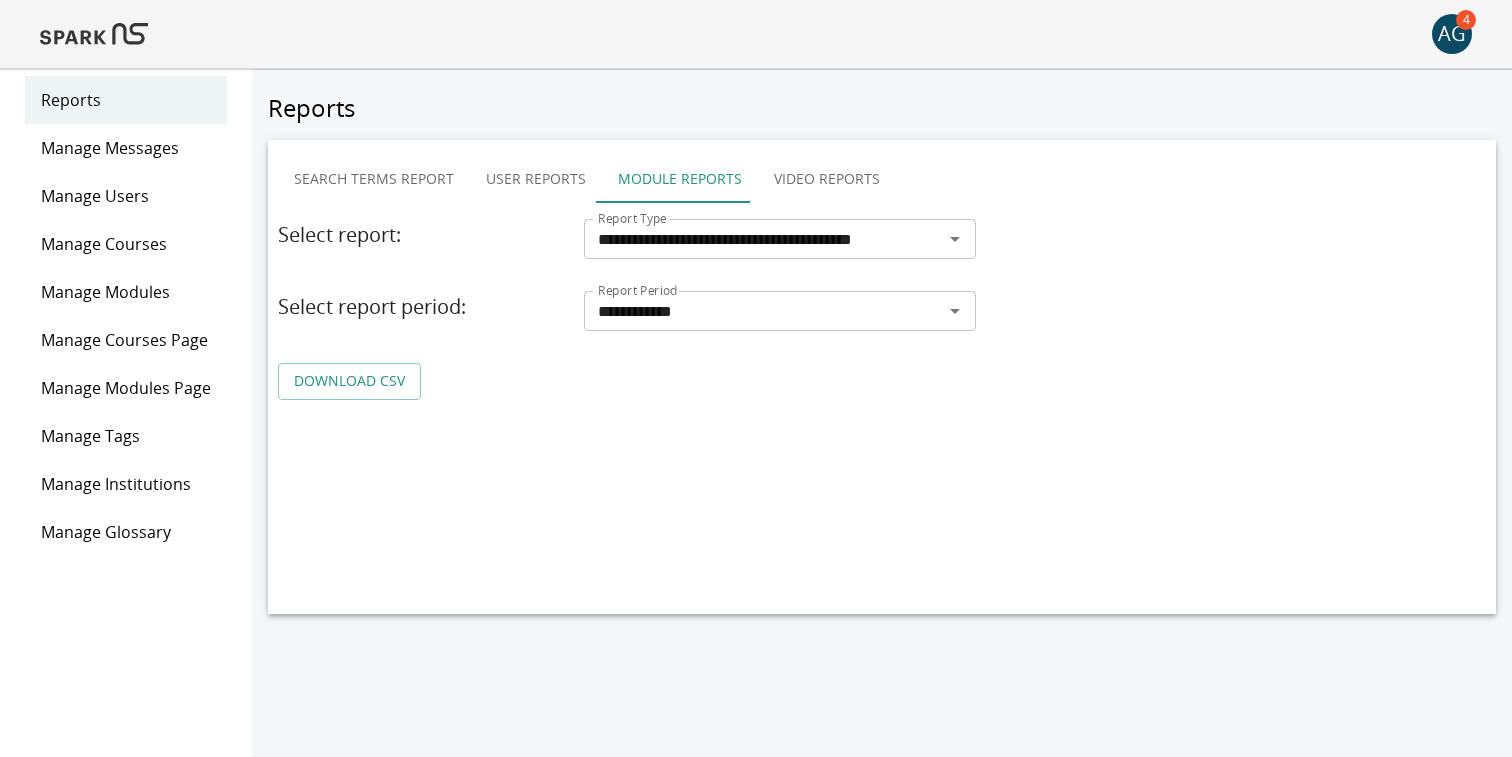 click on "DOWNLOAD CSV" at bounding box center (349, 381) 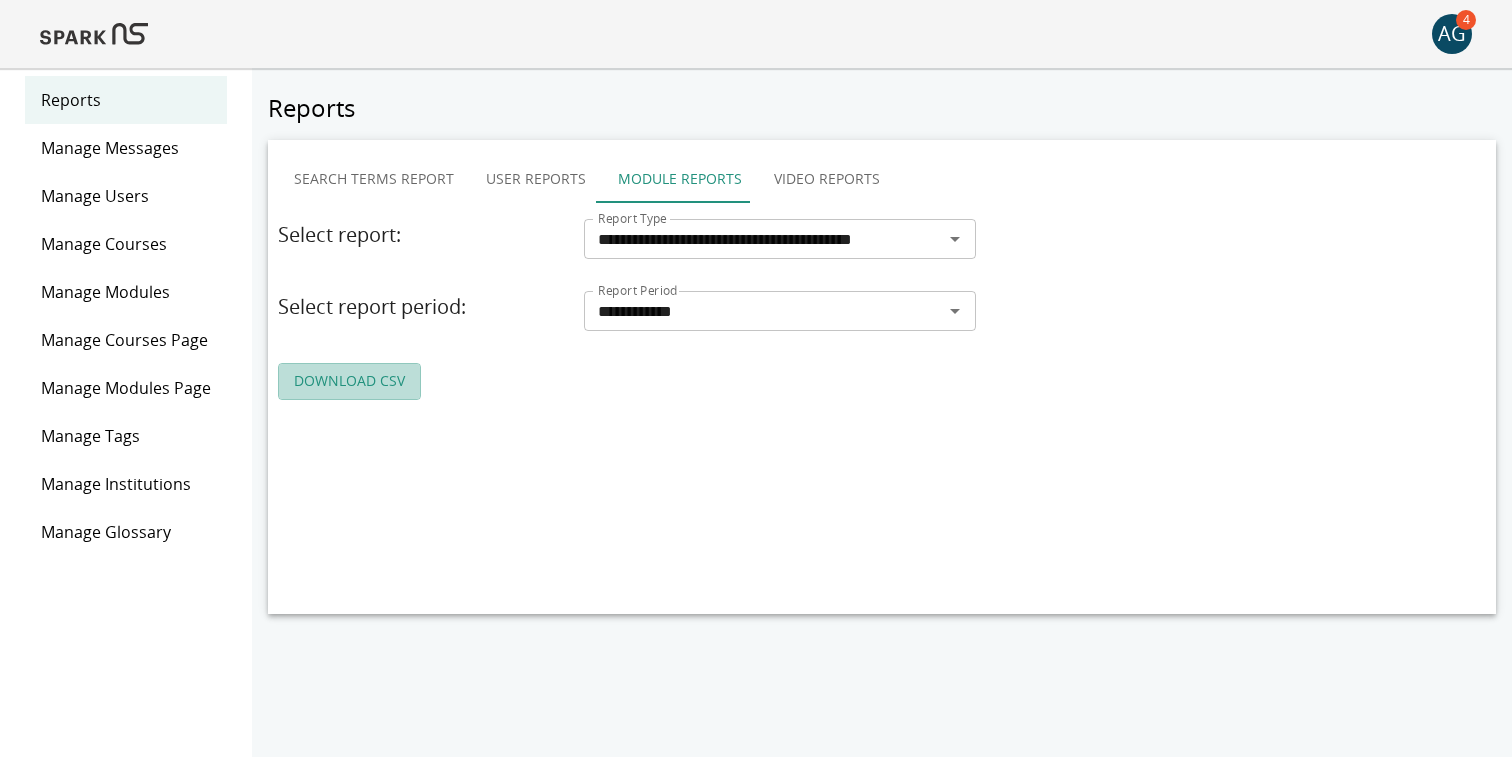 click on "DOWNLOAD CSV" at bounding box center (349, 381) 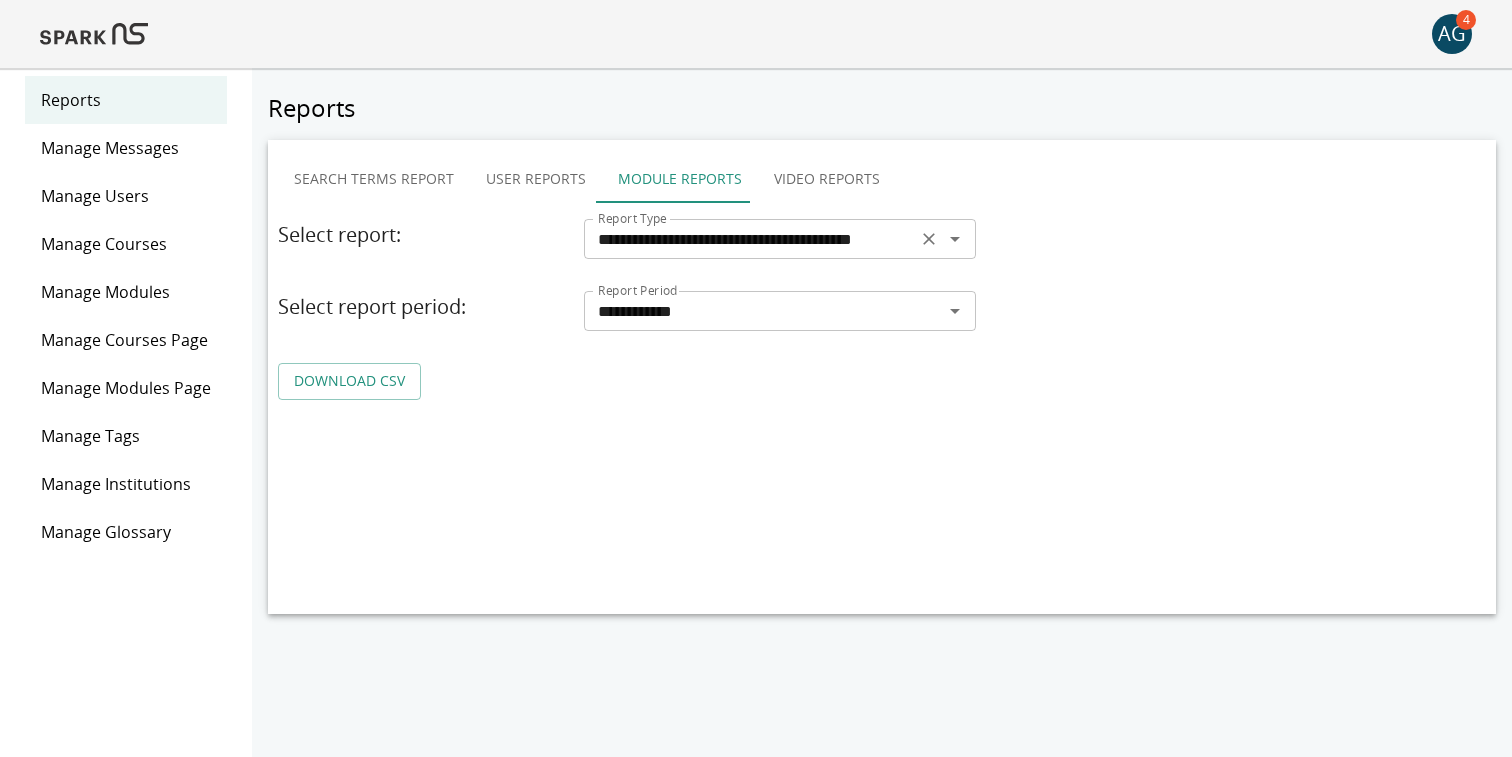 click on "**********" at bounding box center (750, 239) 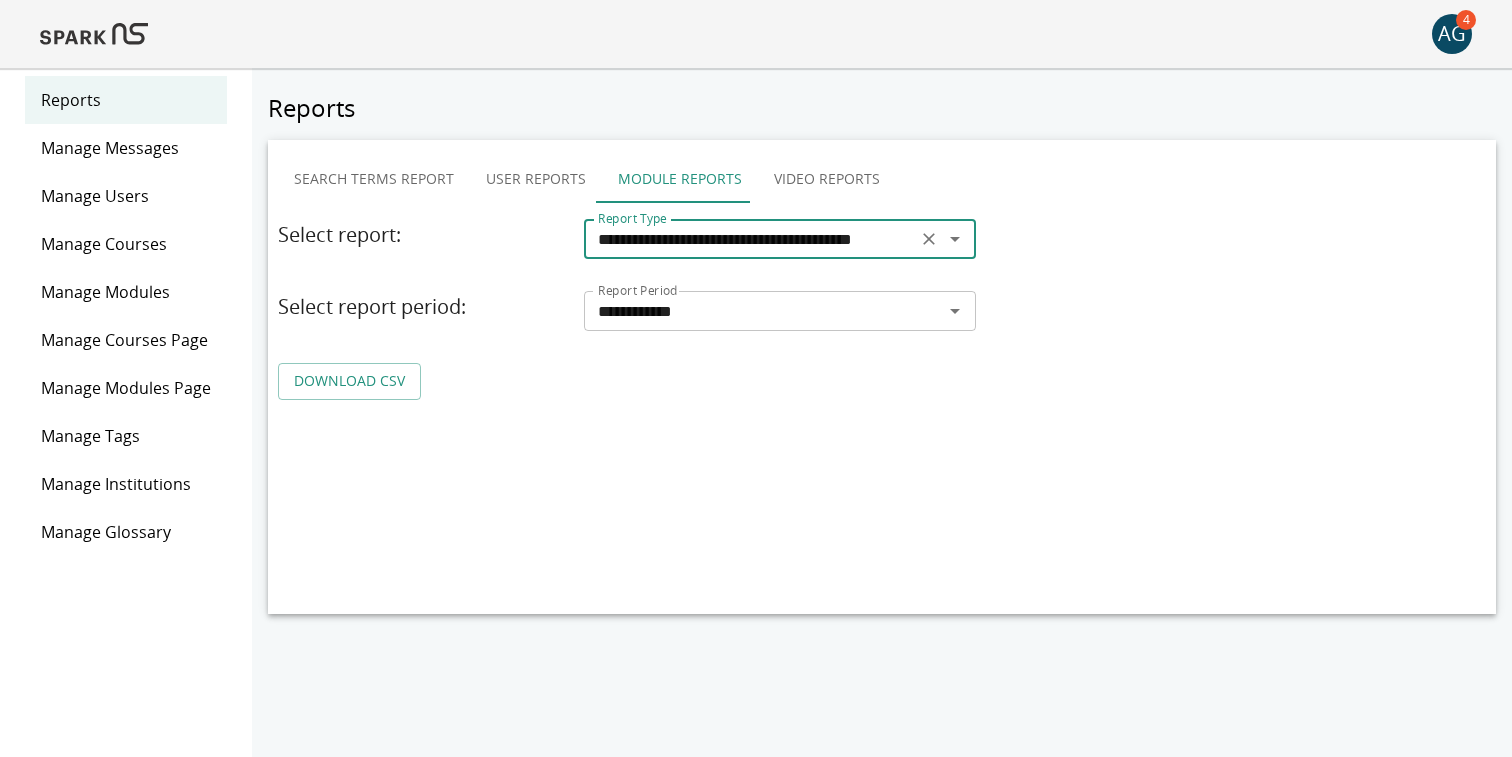 click 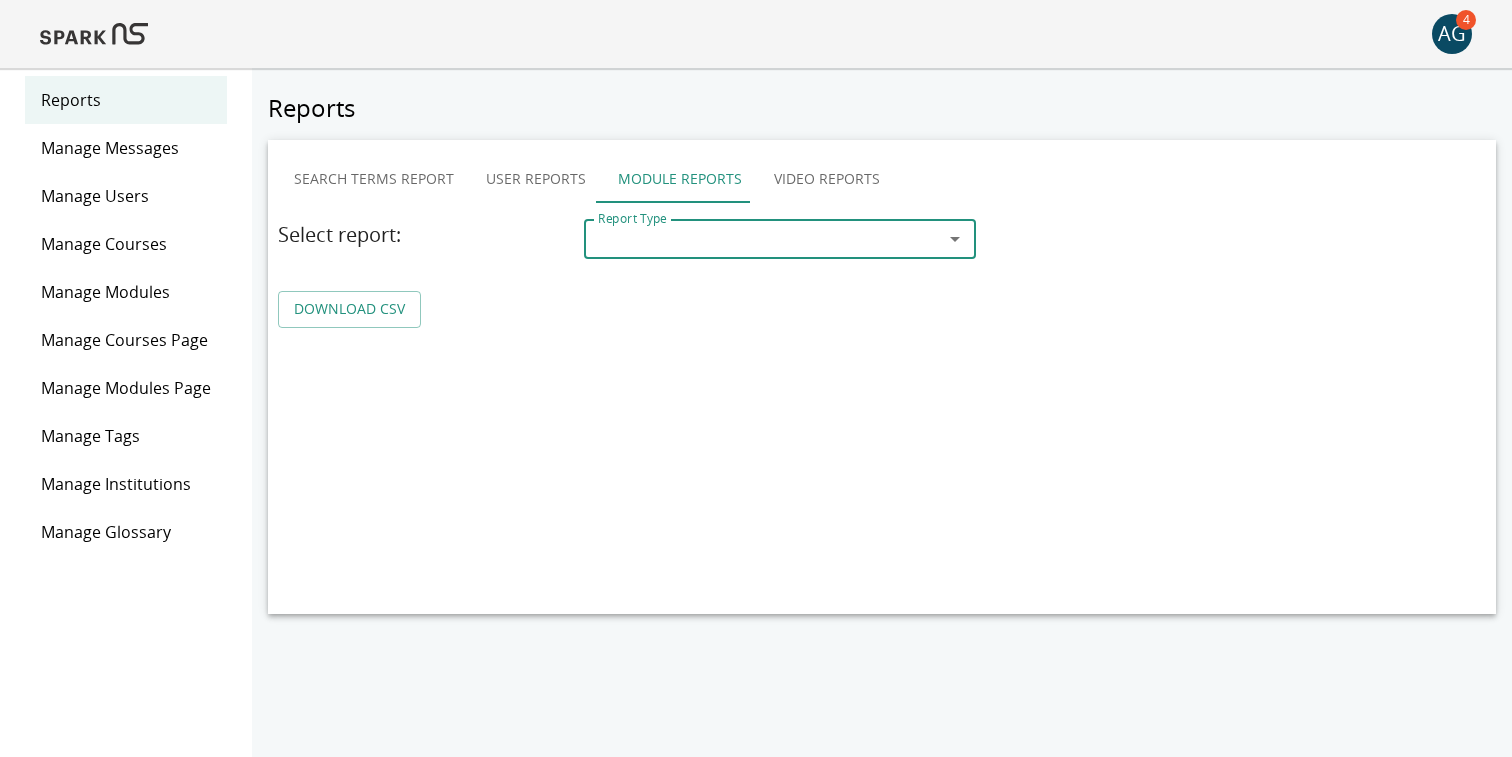 click 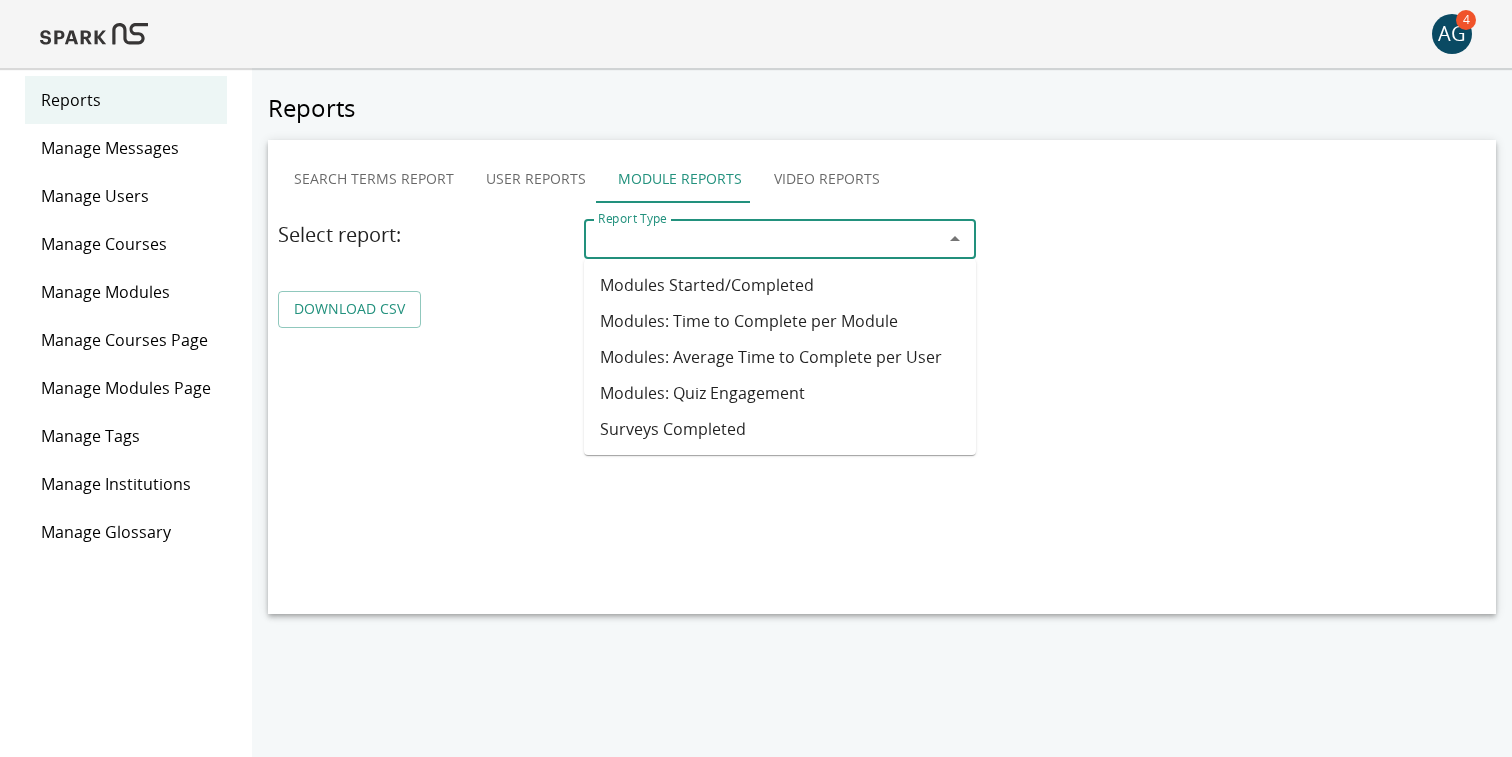 click on "Modules: Quiz Engagement" at bounding box center (780, 393) 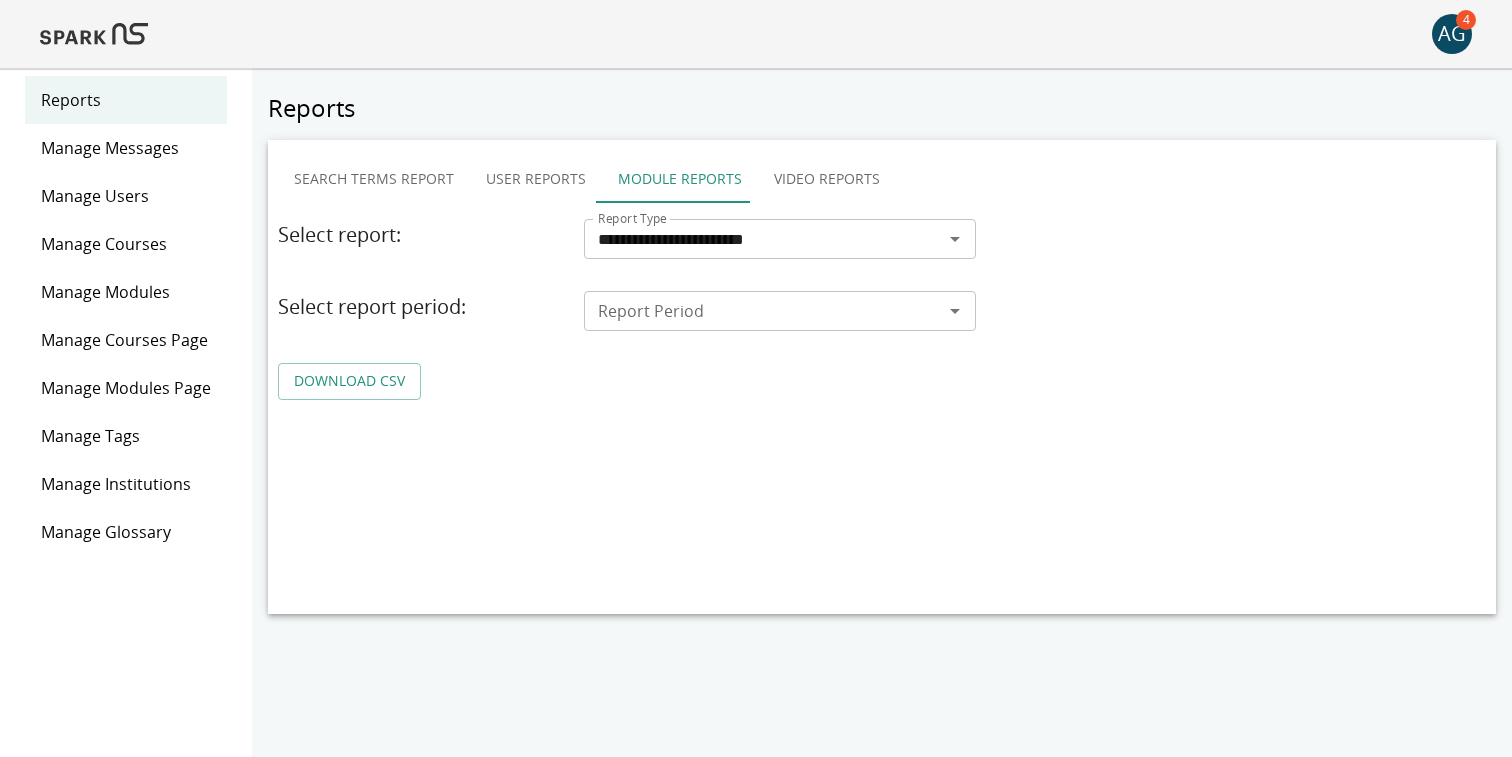 click on "Report Period" at bounding box center [763, 311] 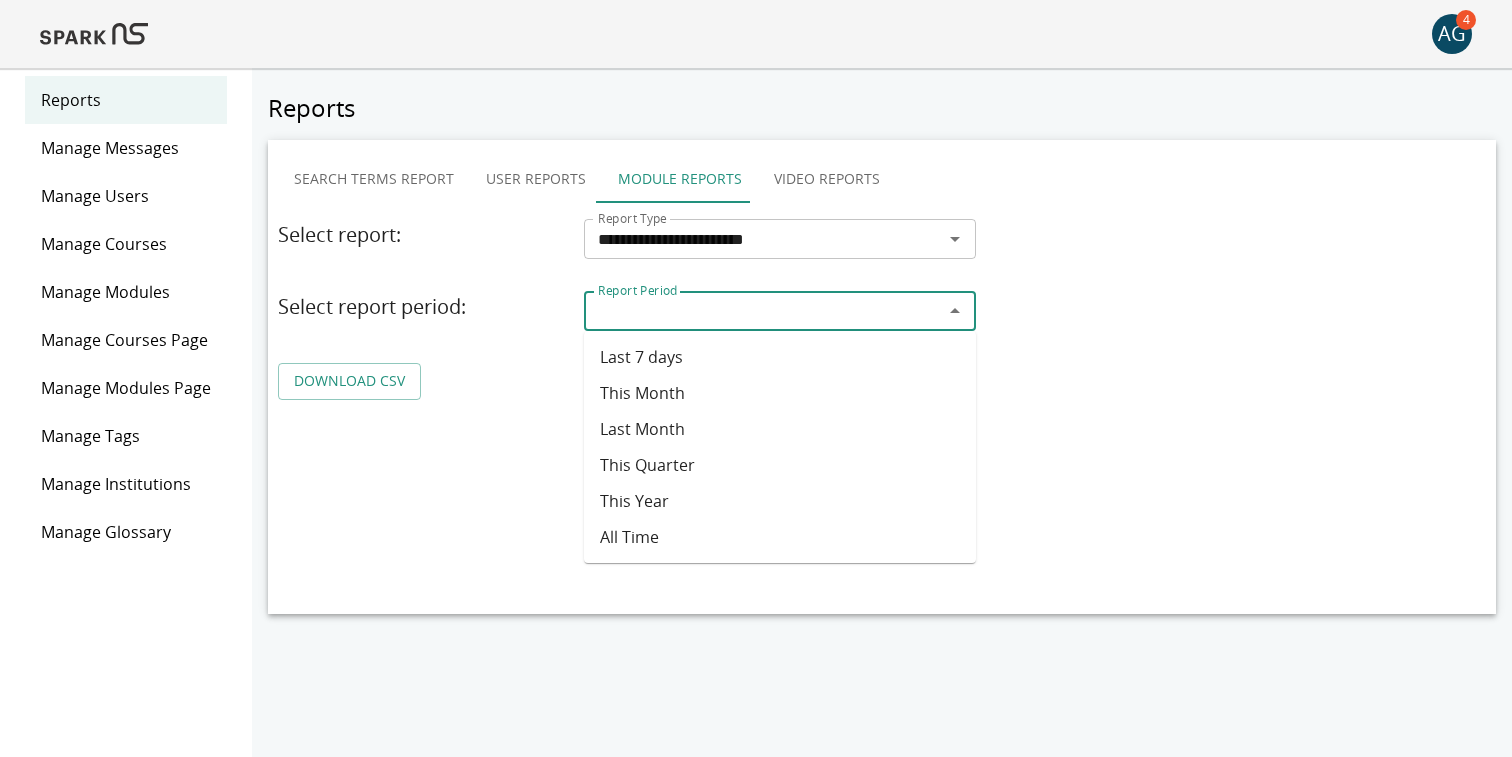 click on "This Quarter" at bounding box center [780, 465] 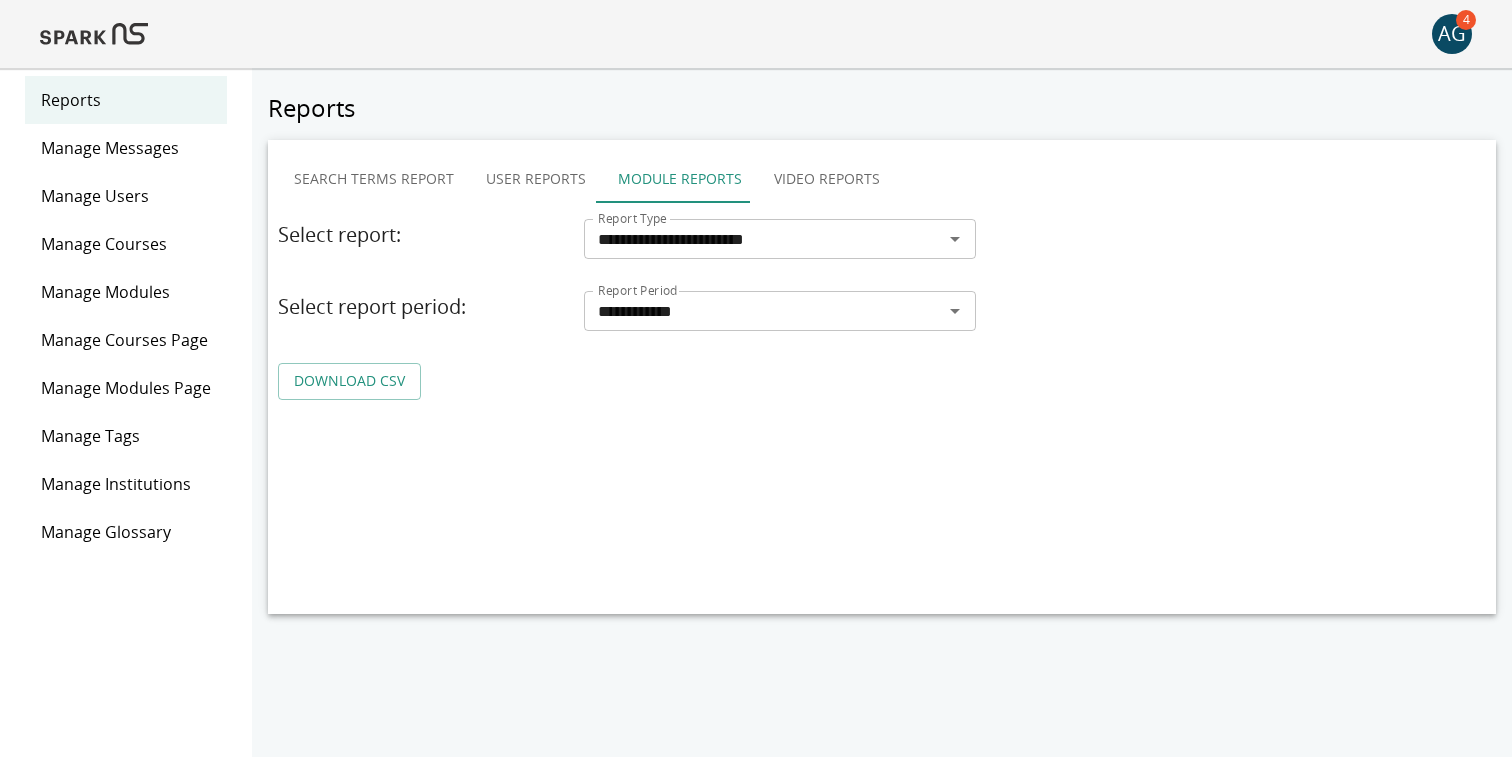 click on "DOWNLOAD CSV" at bounding box center [349, 381] 